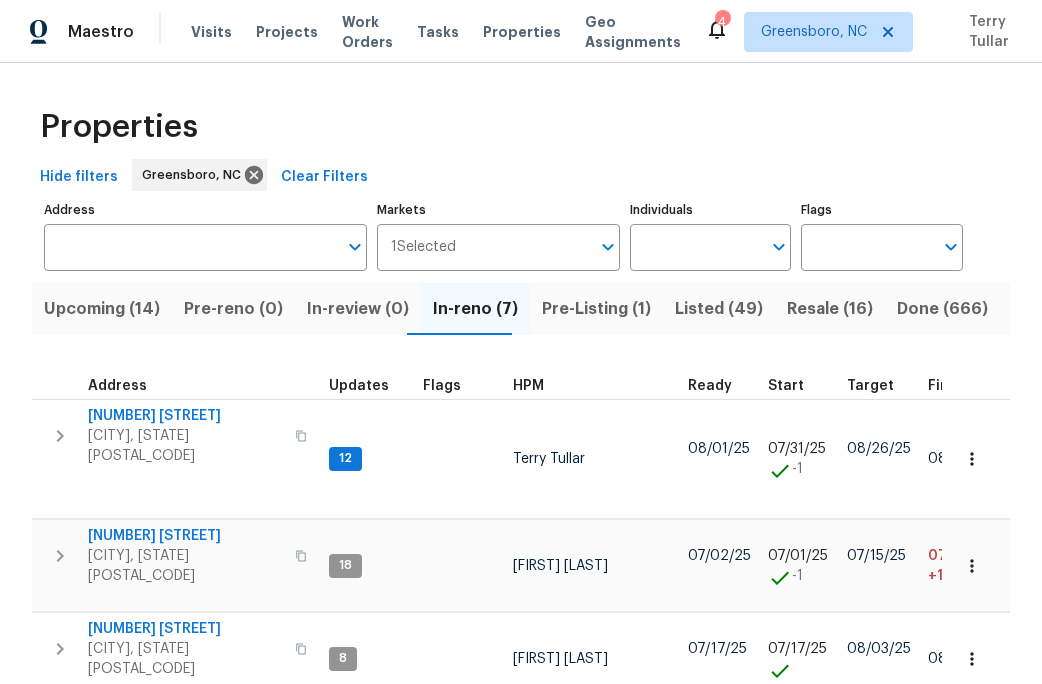 scroll, scrollTop: 0, scrollLeft: 0, axis: both 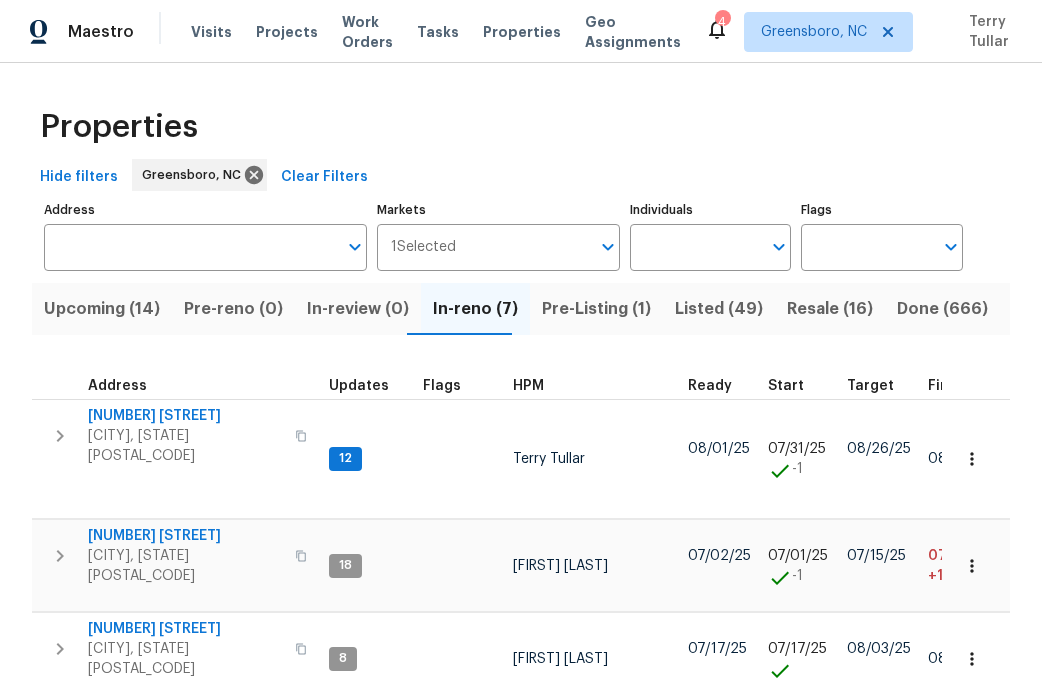 click on "In-reno (7)" at bounding box center (475, 309) 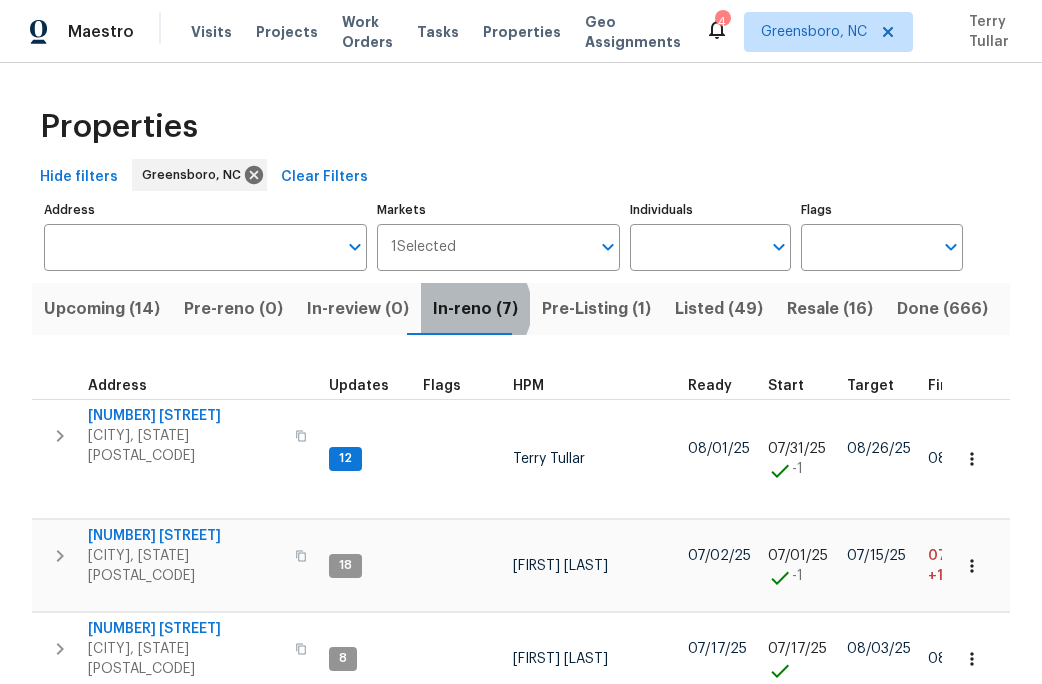 click on "In-reno (7)" at bounding box center (475, 309) 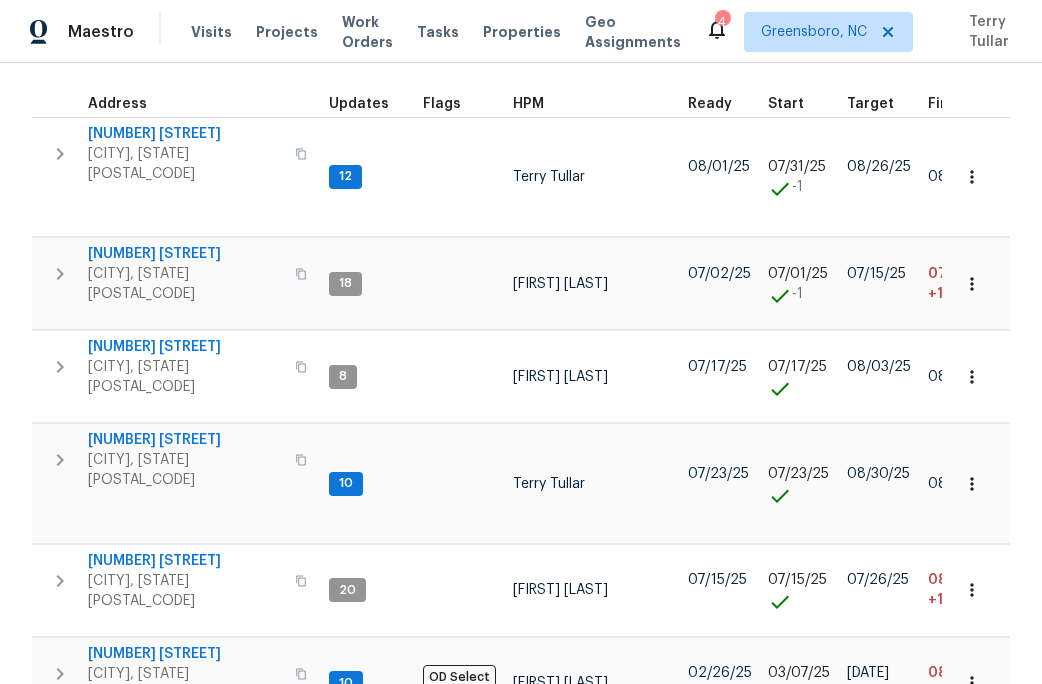 scroll, scrollTop: 259, scrollLeft: 0, axis: vertical 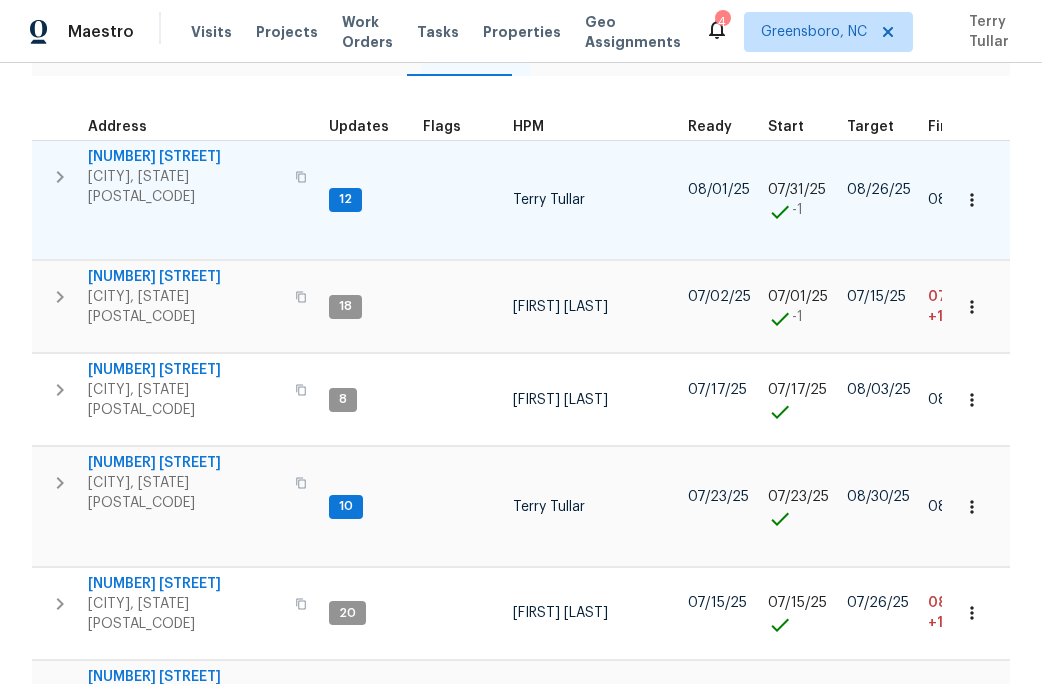 click on "[NUMBER] [STREET]" at bounding box center [185, 157] 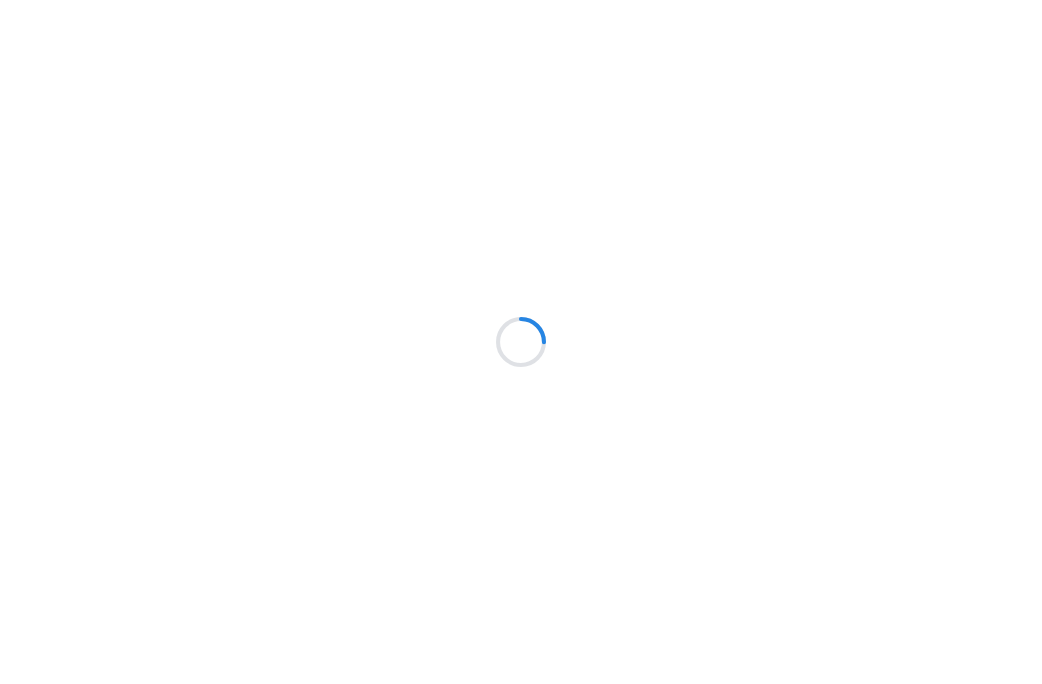 scroll, scrollTop: 0, scrollLeft: 0, axis: both 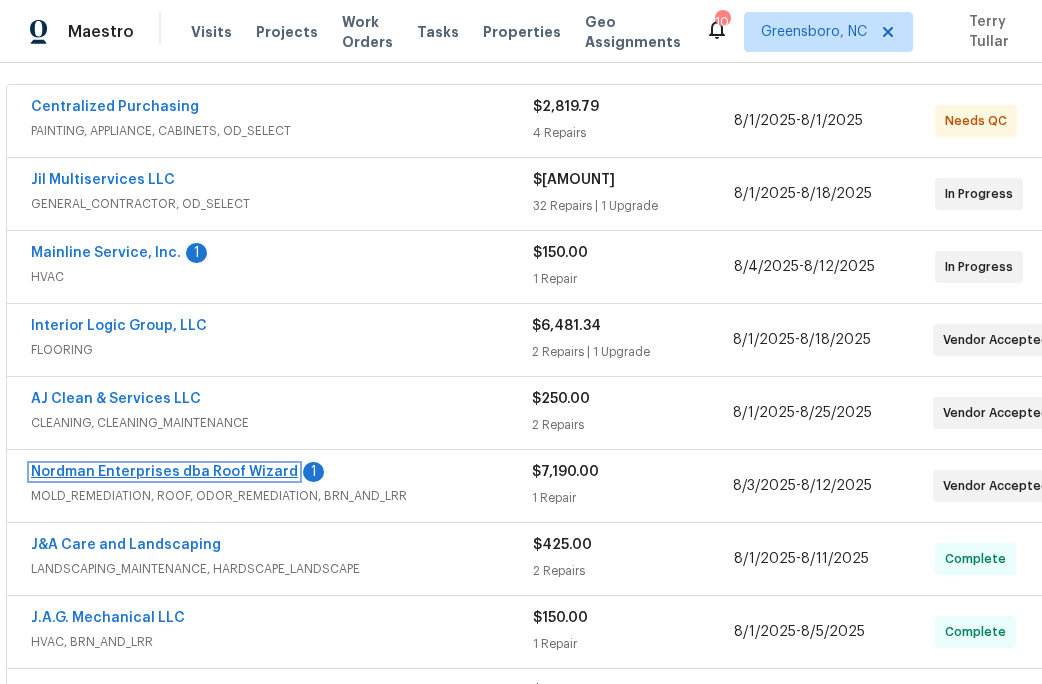 click on "Nordman Enterprises dba Roof Wizard" at bounding box center (164, 472) 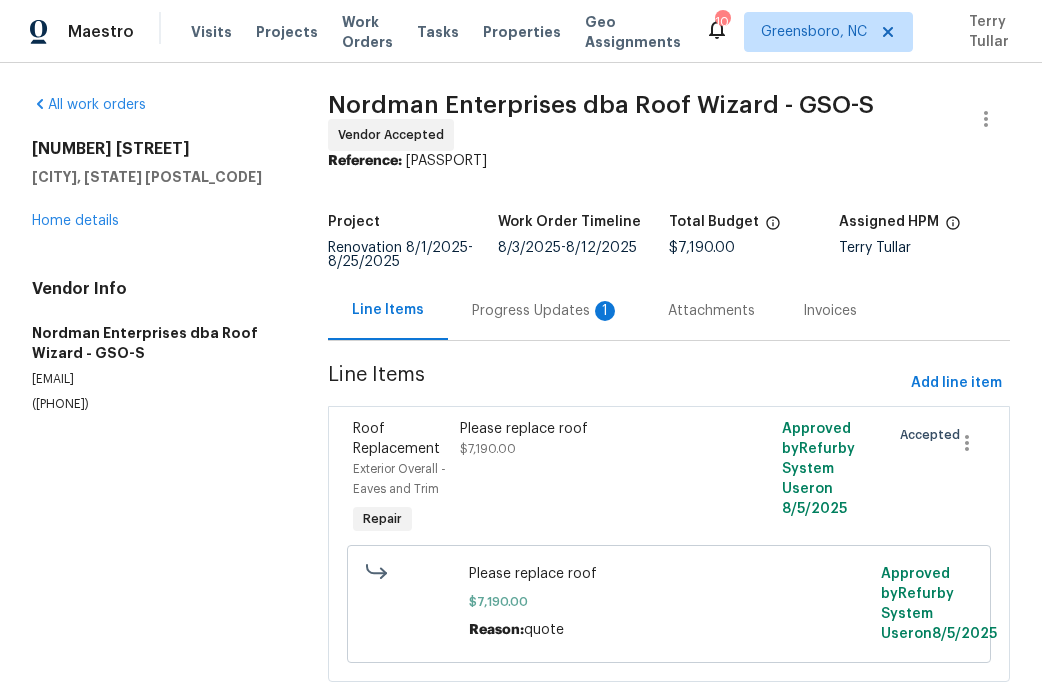 click on "Progress Updates 1" at bounding box center (546, 311) 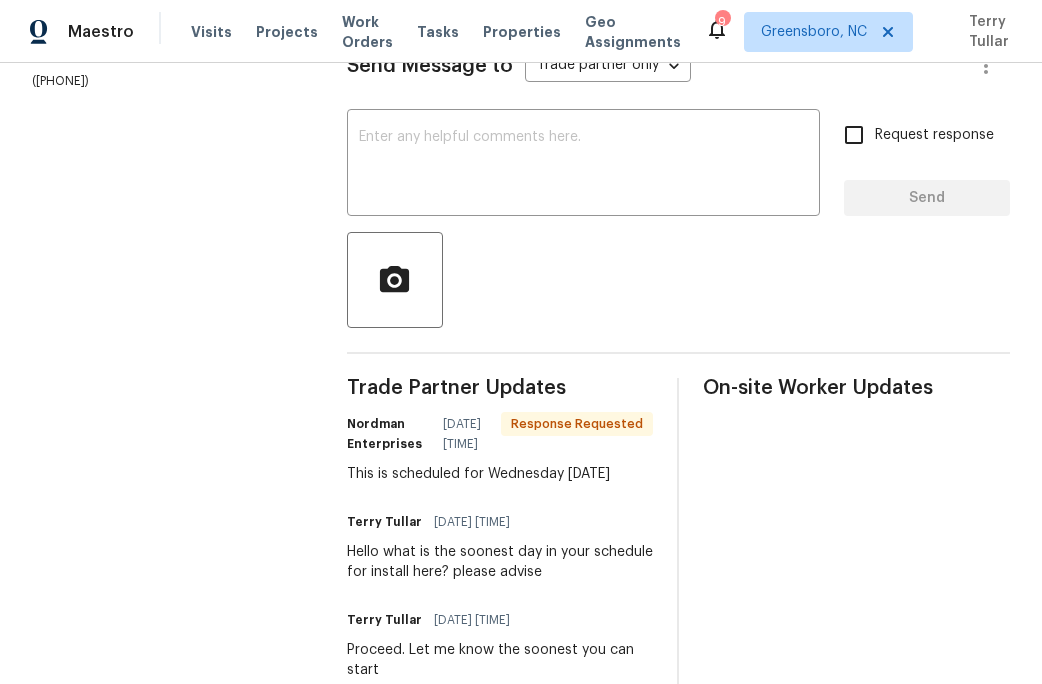scroll, scrollTop: 307, scrollLeft: 0, axis: vertical 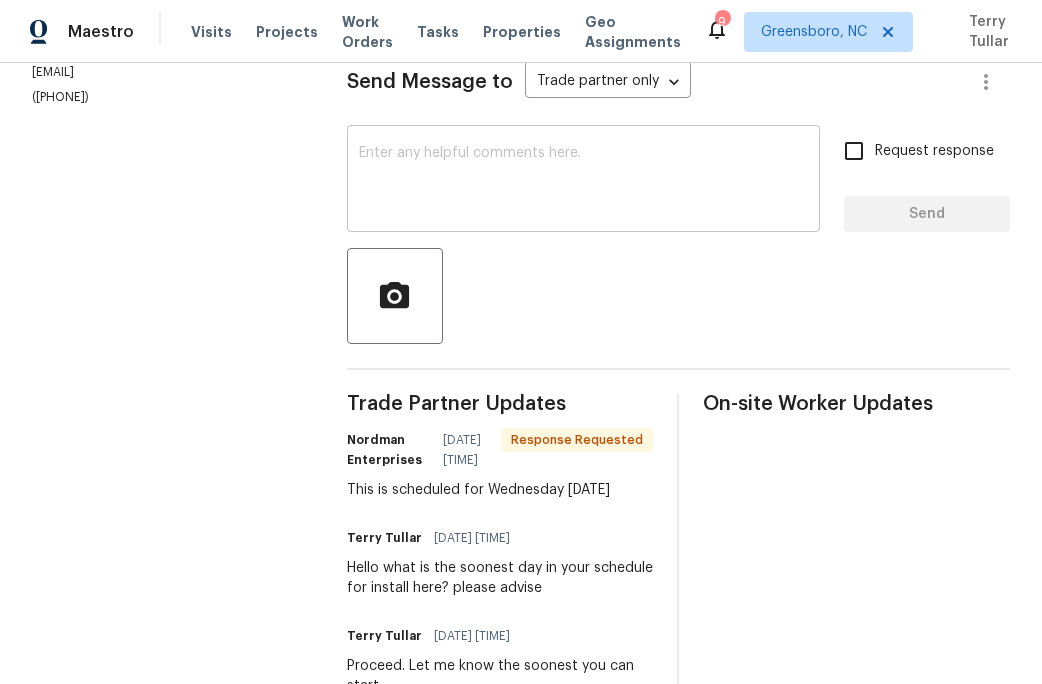 click at bounding box center [583, 181] 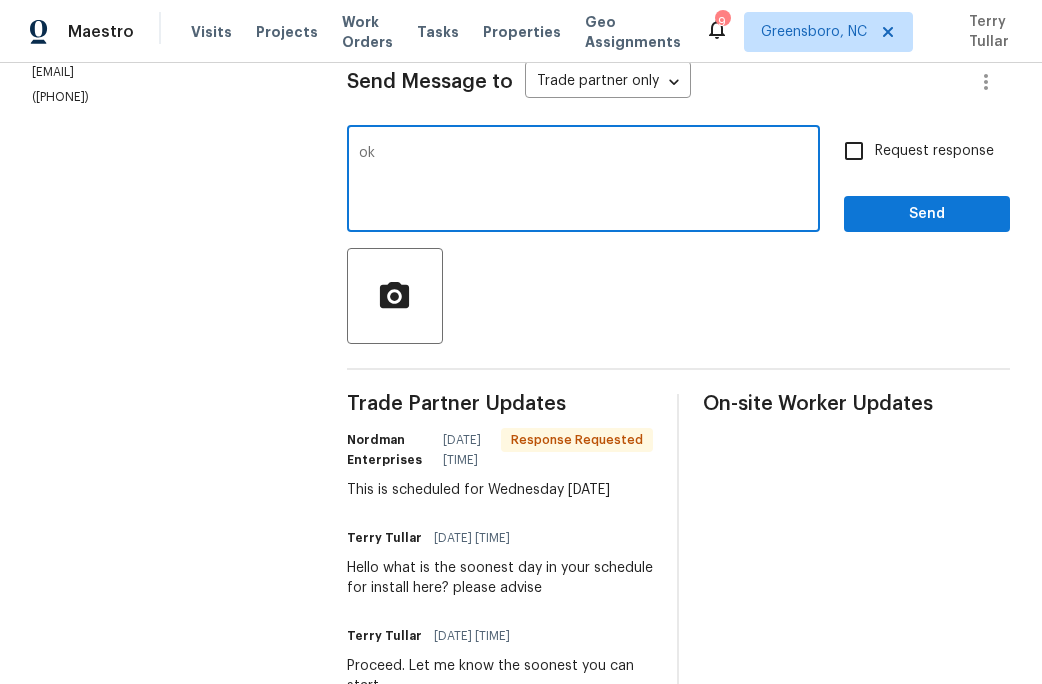 type on "ok" 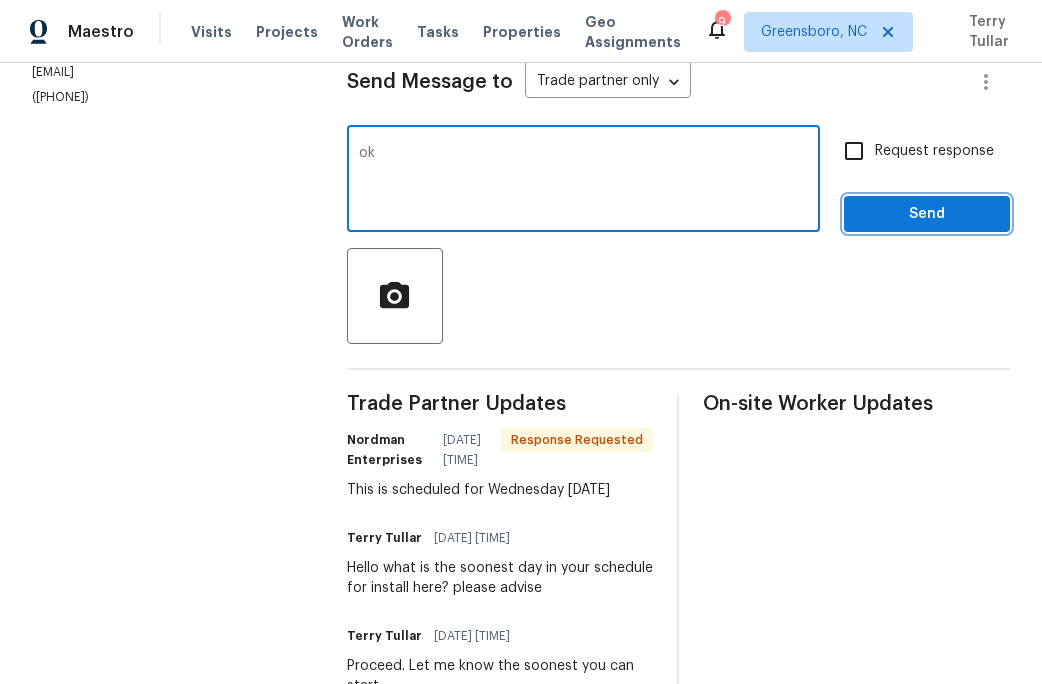 click on "Send" at bounding box center [927, 214] 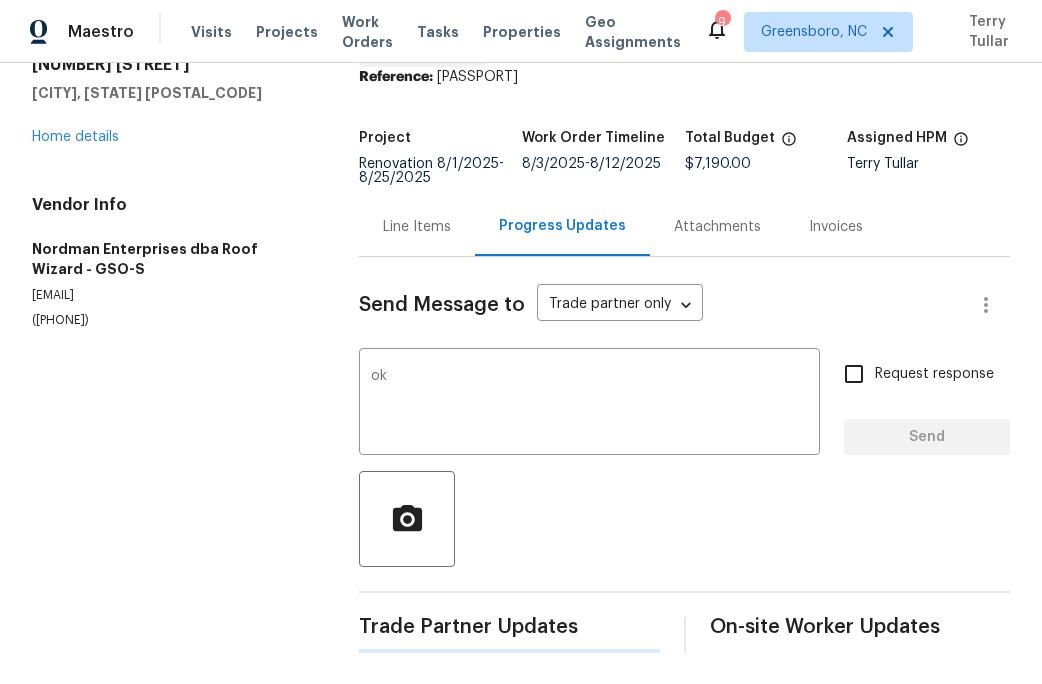 type 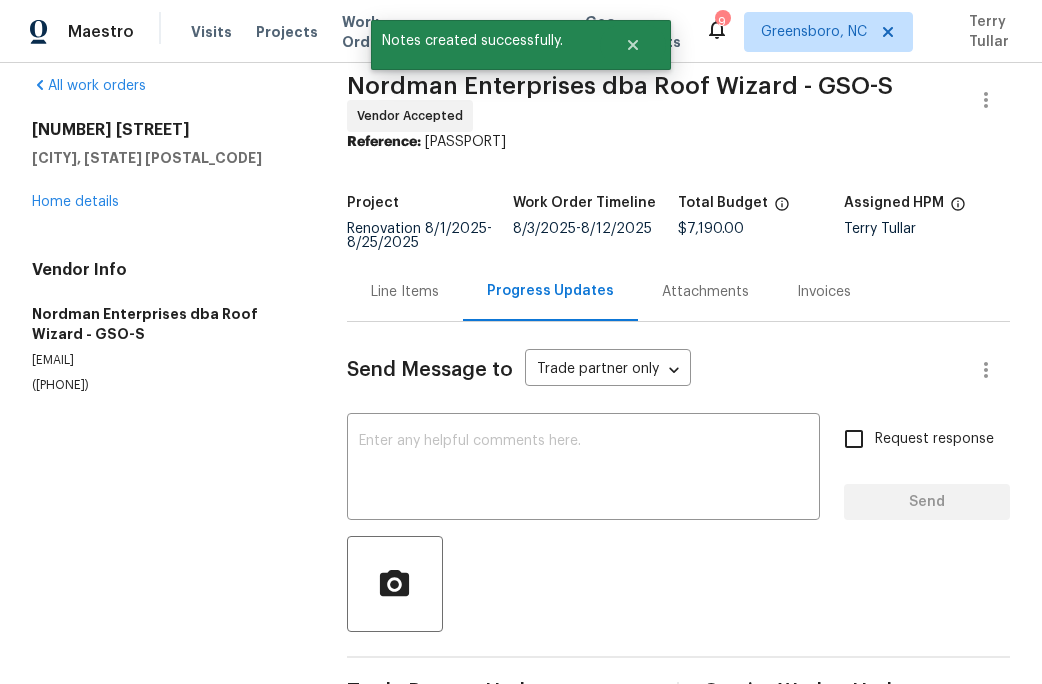scroll, scrollTop: 0, scrollLeft: 0, axis: both 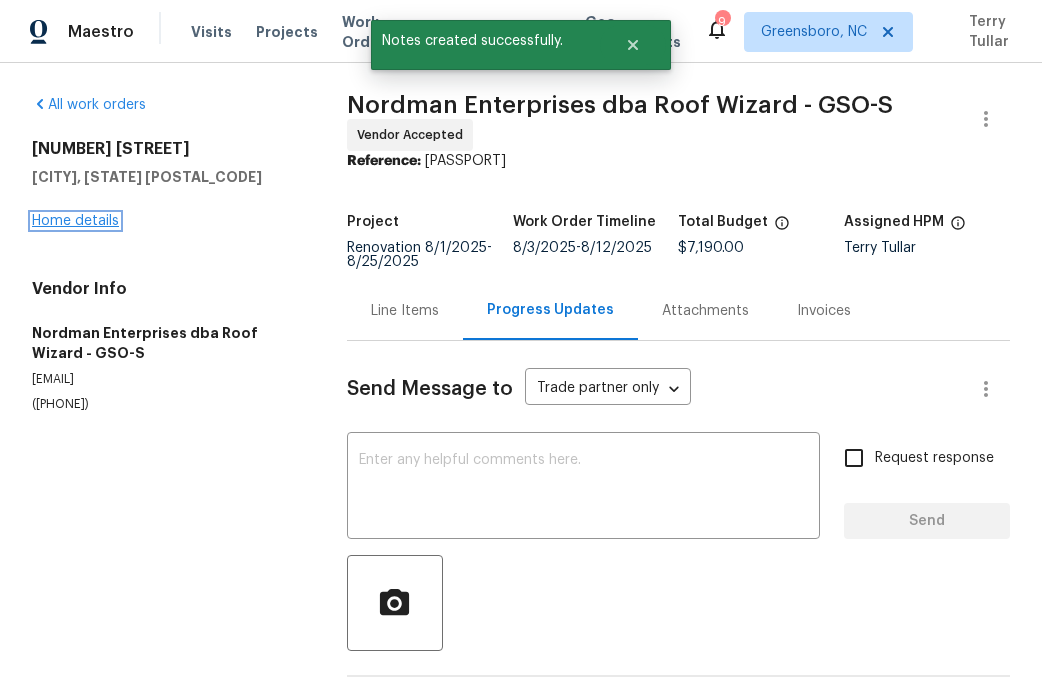 click on "Home details" at bounding box center (75, 221) 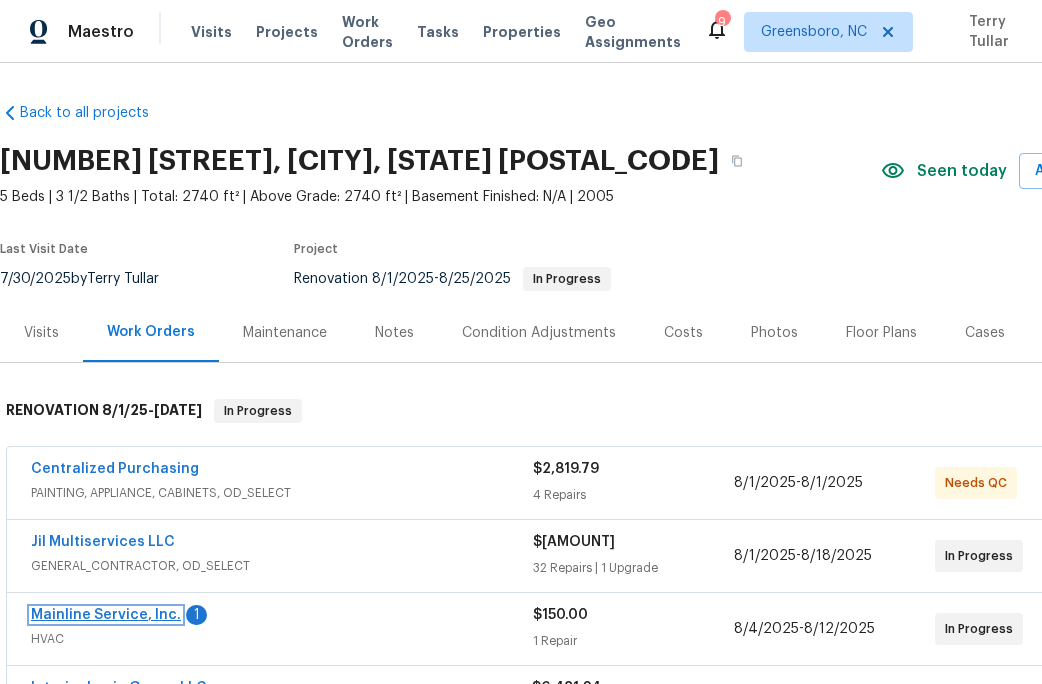 click on "Mainline Service, Inc." at bounding box center (106, 615) 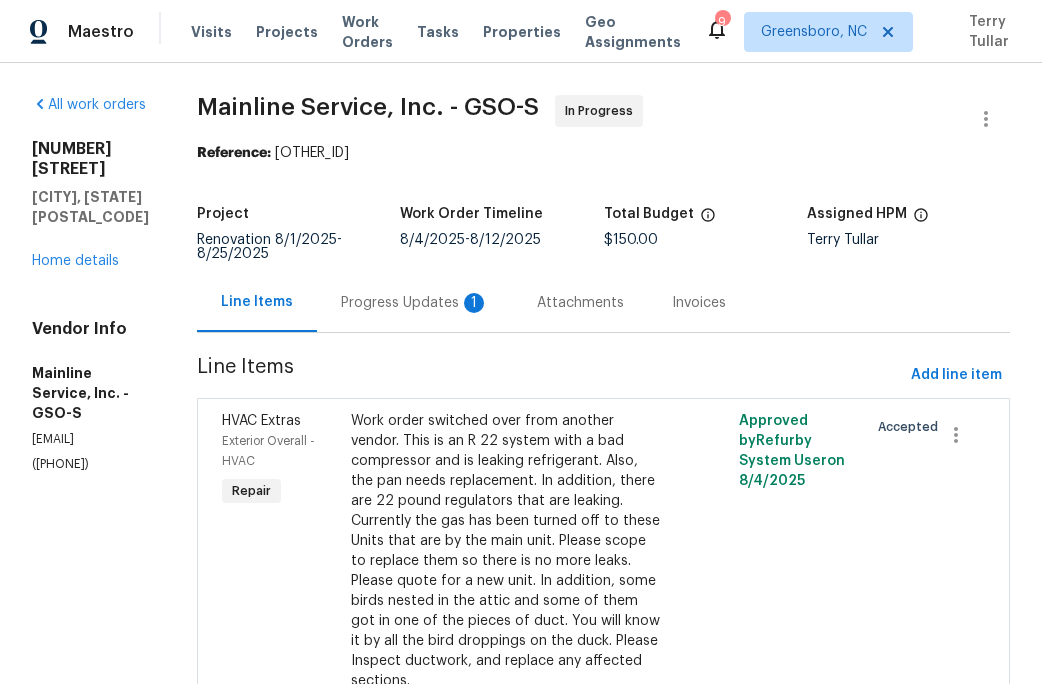 click on "Progress Updates 1" at bounding box center (415, 303) 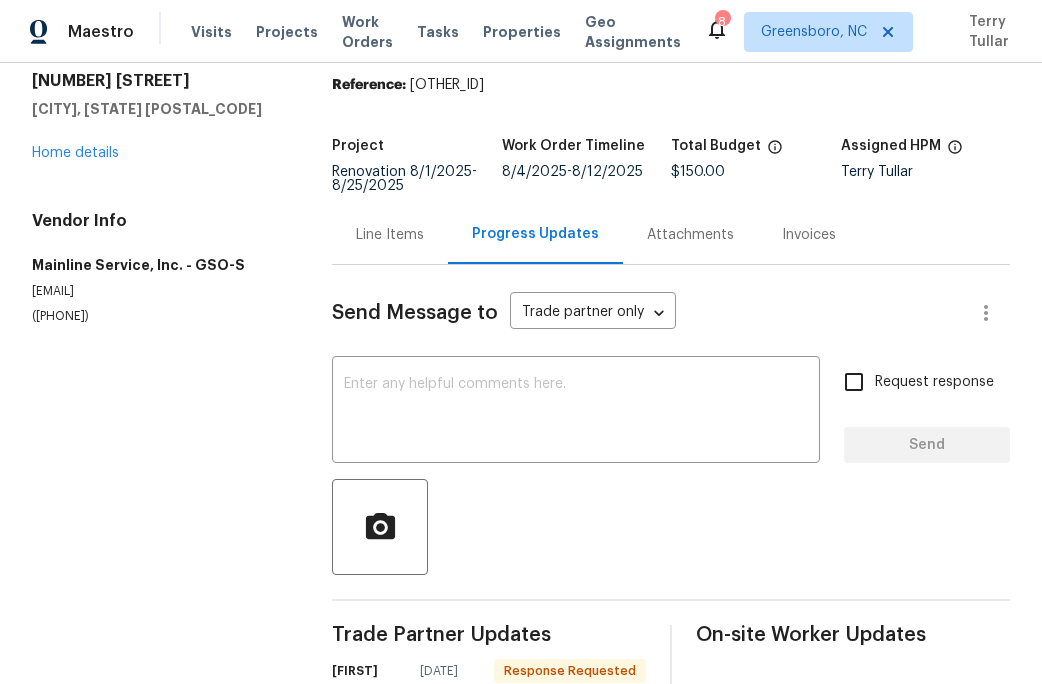 scroll, scrollTop: 37, scrollLeft: 0, axis: vertical 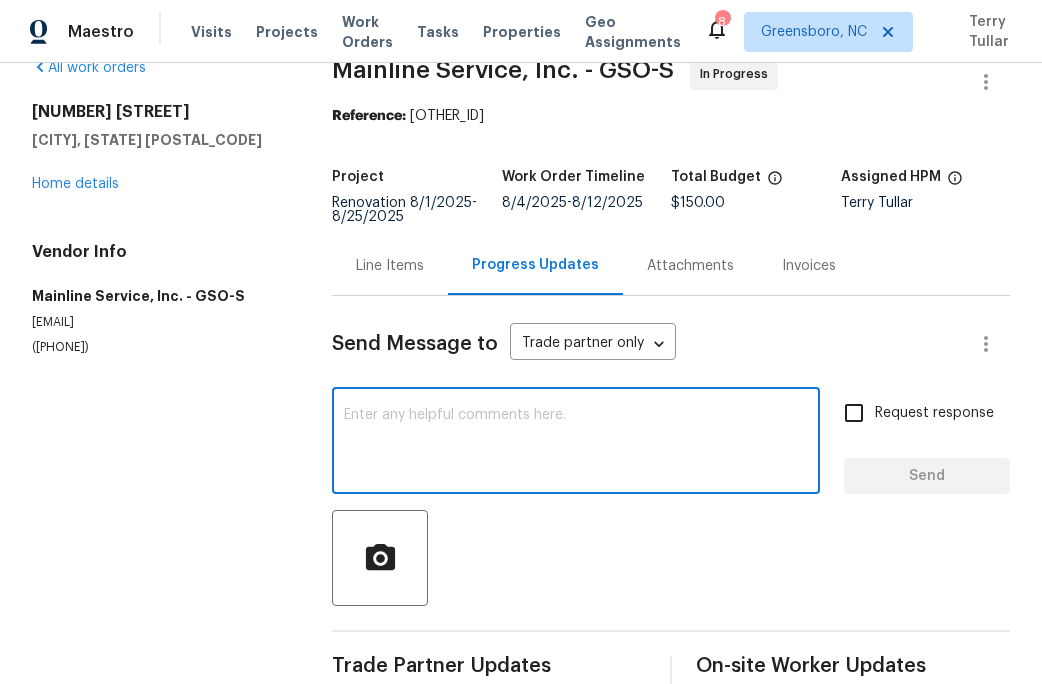 click at bounding box center [576, 443] 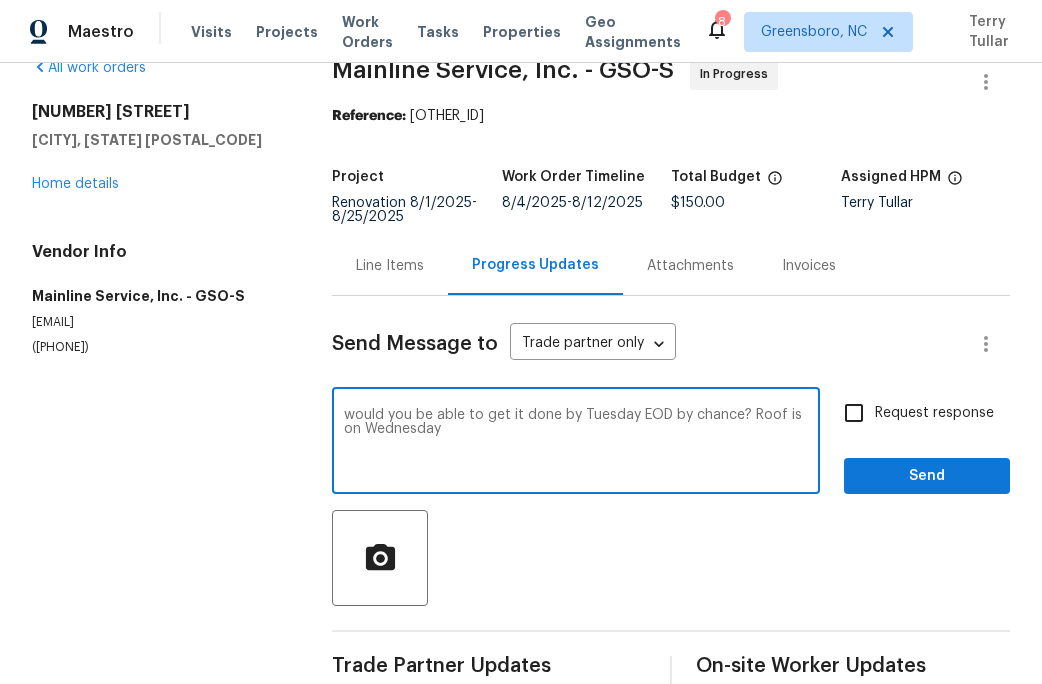 type on "would you be able to get it done by Tuesday EOD by chance? Roof is on Wednesday" 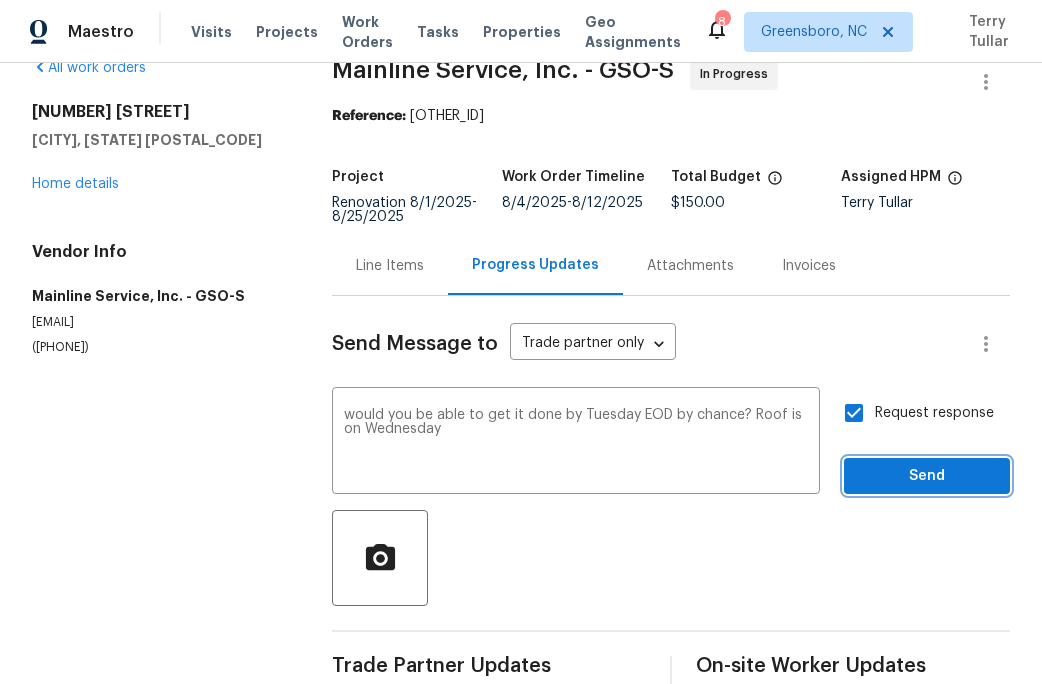 click on "Send" at bounding box center (927, 476) 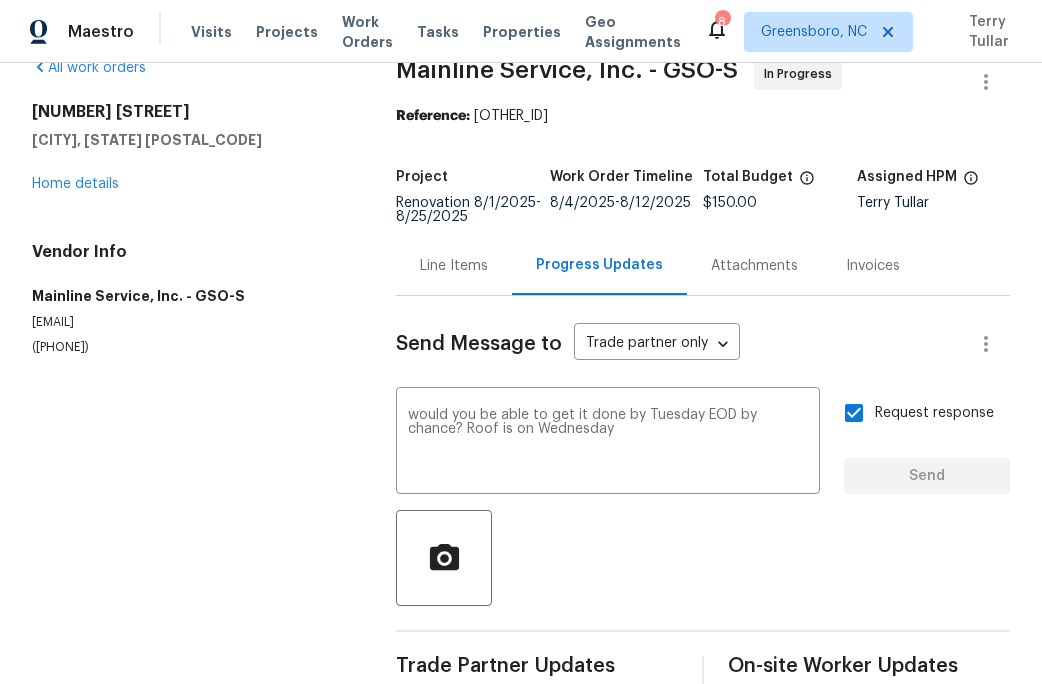 type 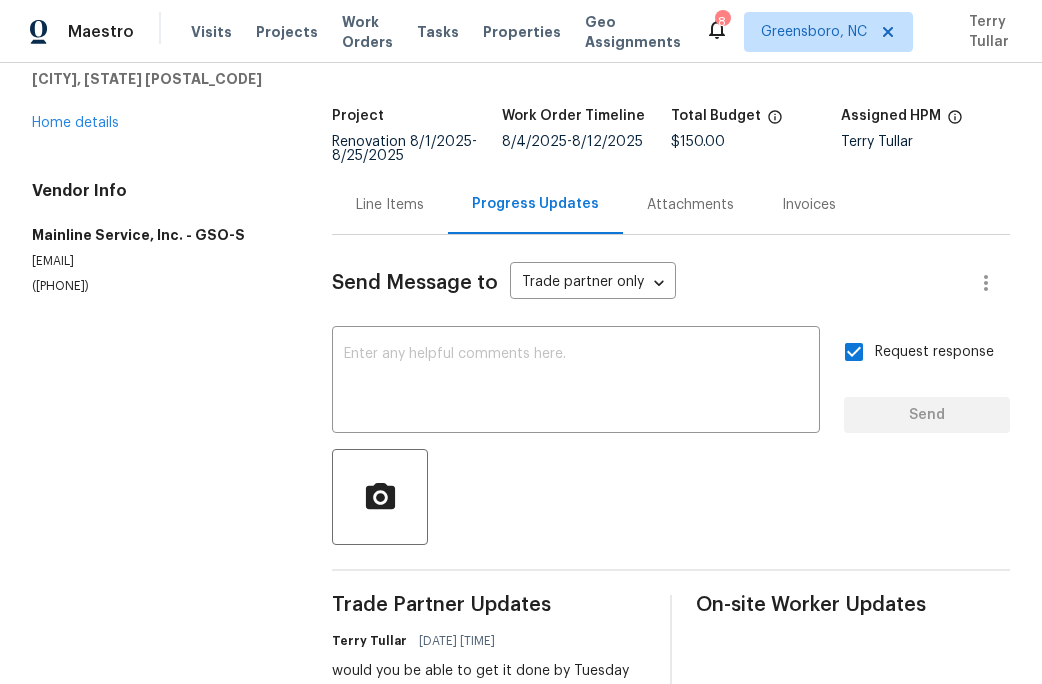 scroll, scrollTop: 0, scrollLeft: 0, axis: both 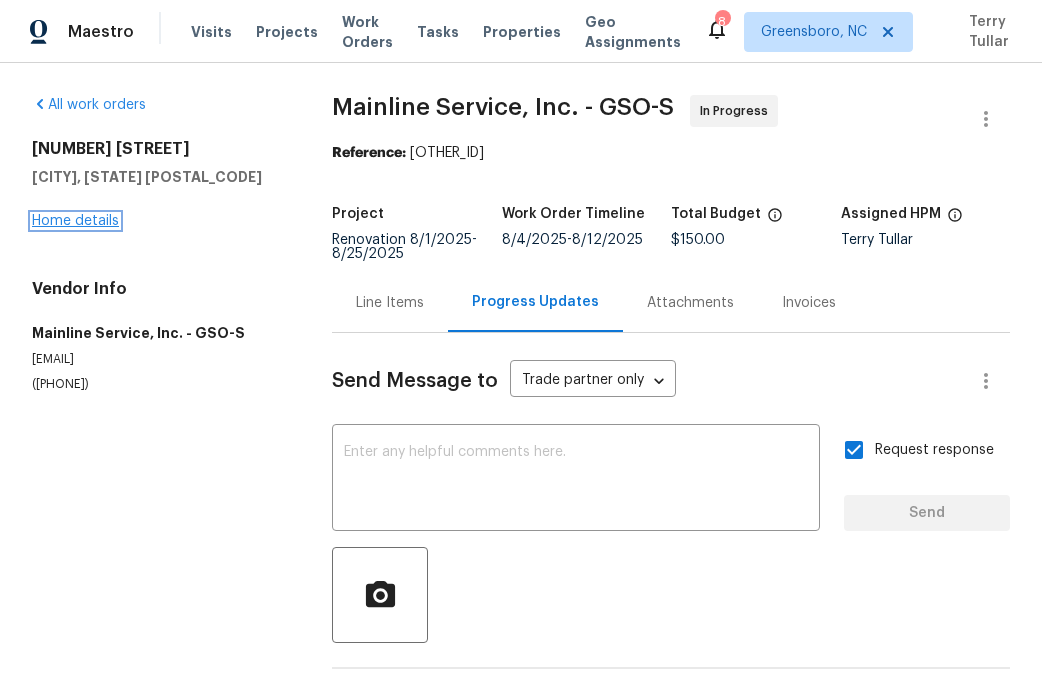 click on "Home details" at bounding box center [75, 221] 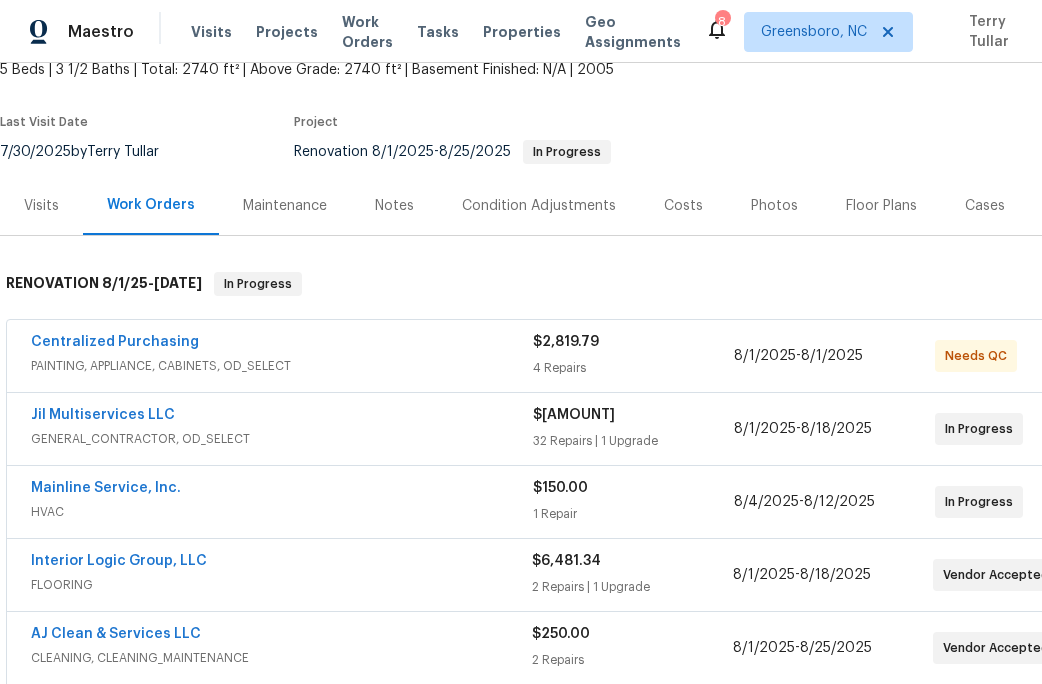 scroll, scrollTop: 201, scrollLeft: 0, axis: vertical 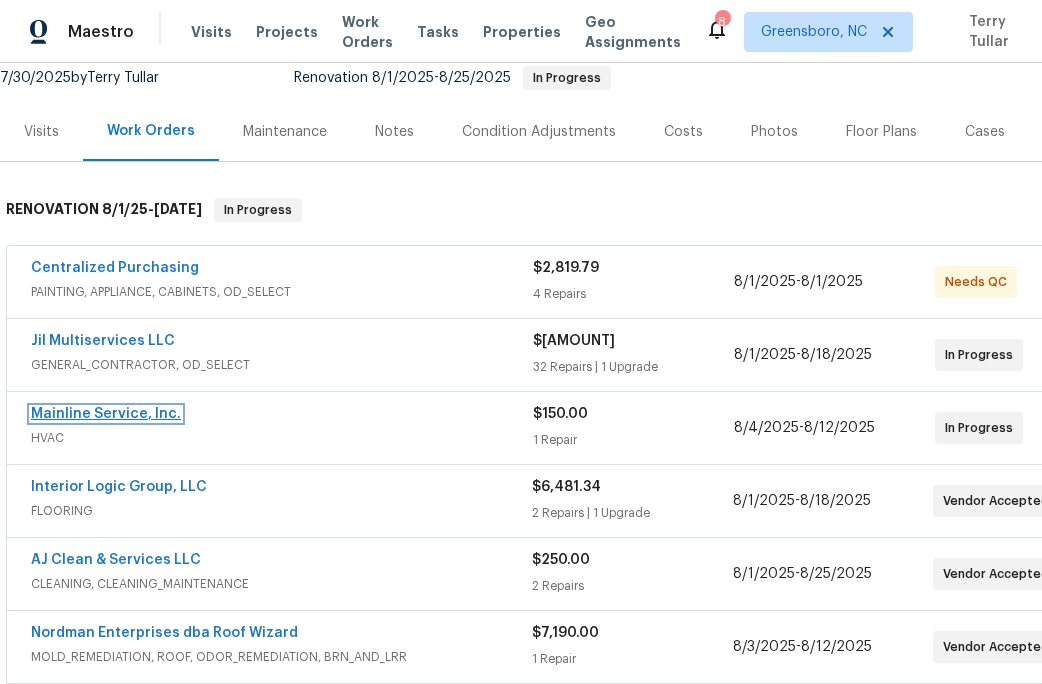 click on "Mainline Service, Inc." at bounding box center [106, 414] 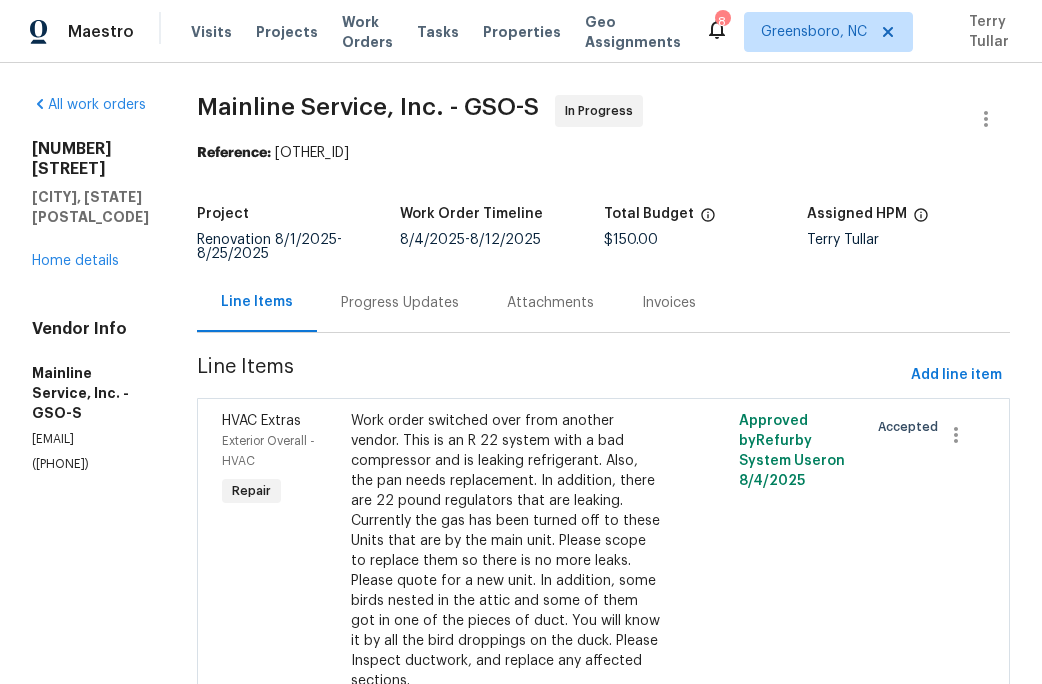 click on "Progress Updates" at bounding box center (400, 303) 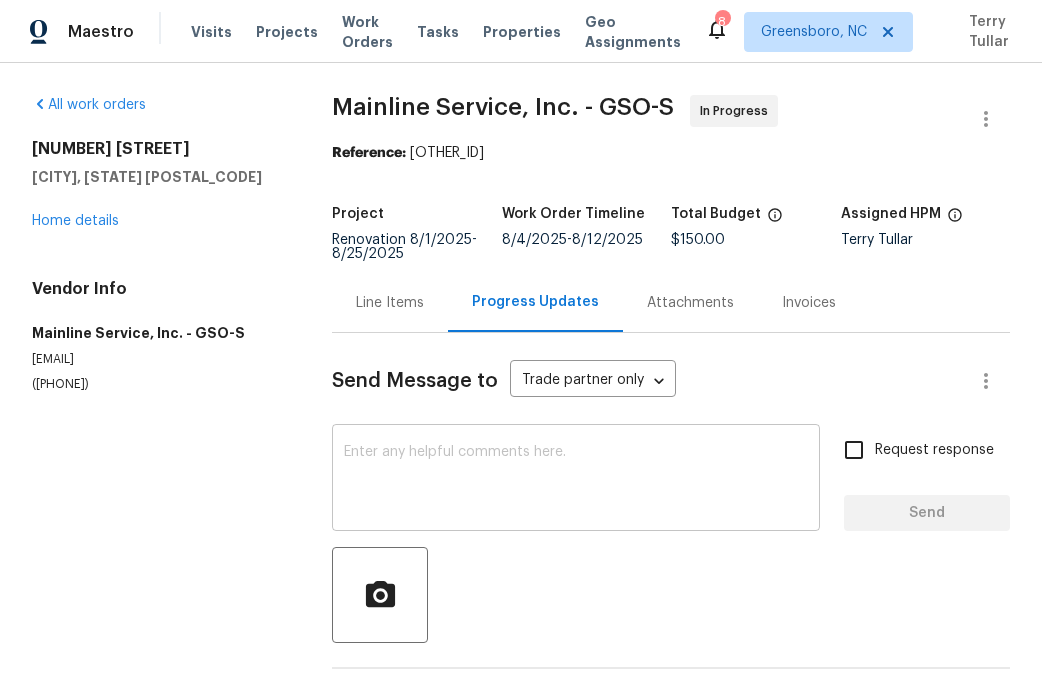 click at bounding box center [576, 480] 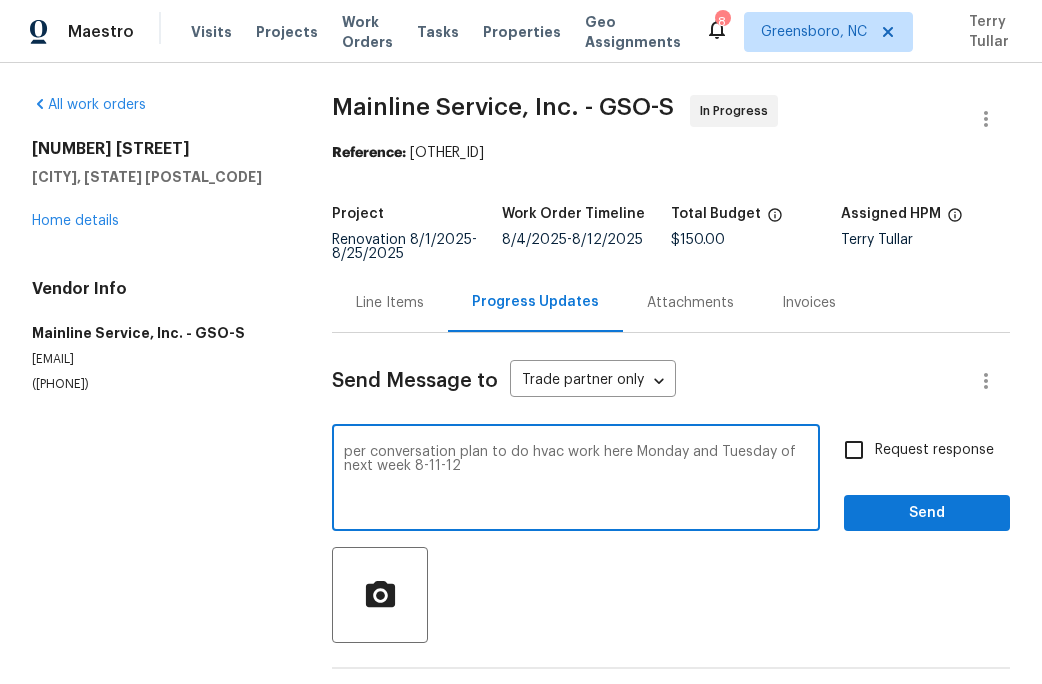 type on "per conversation plan to do hvac work here Monday and Tuesday of next week 8-11-12" 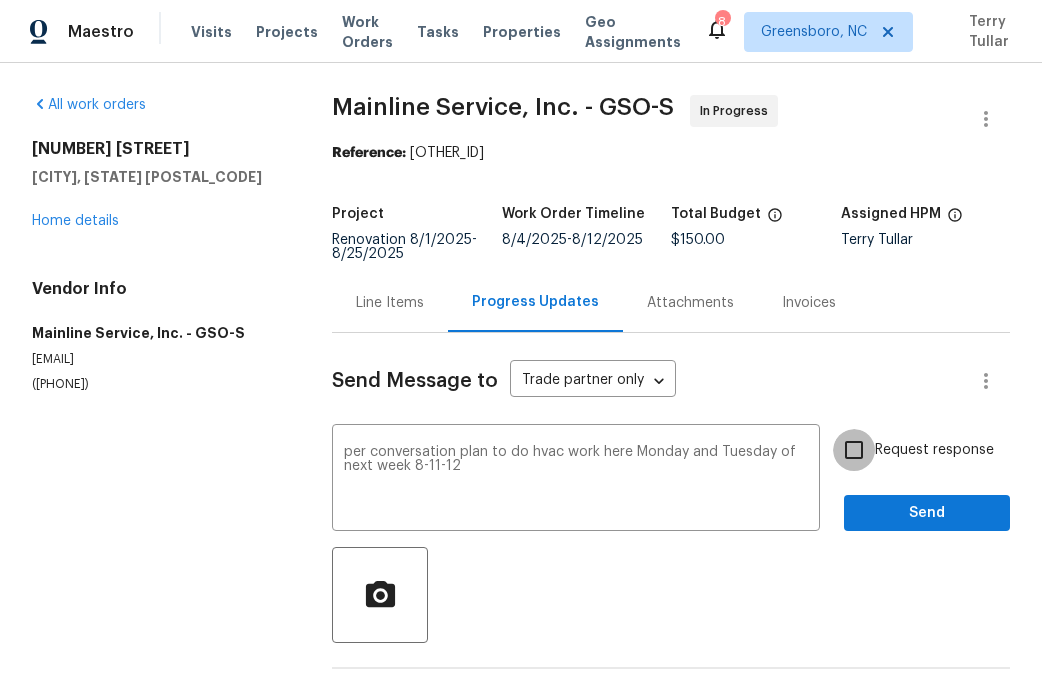 click on "Request response" at bounding box center [854, 450] 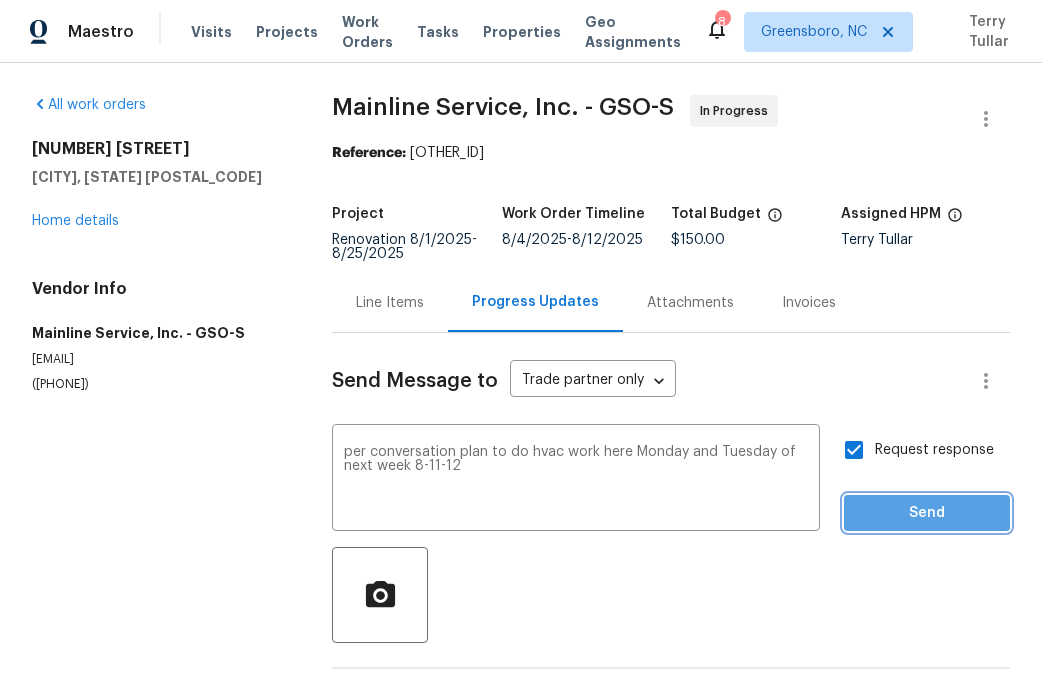 click on "Send" at bounding box center (927, 513) 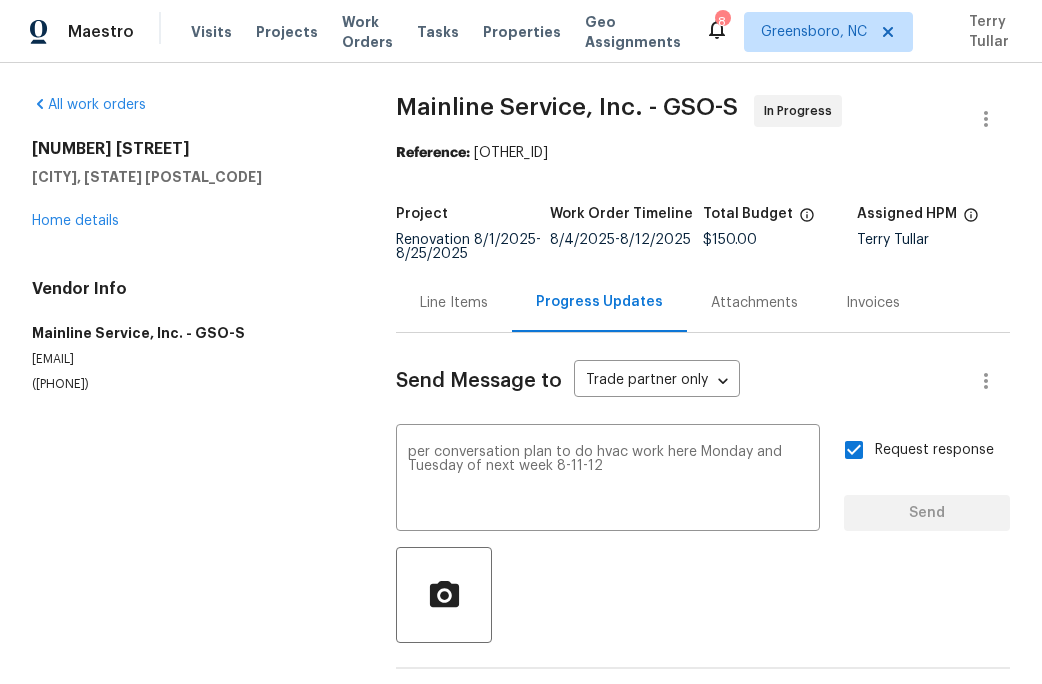type 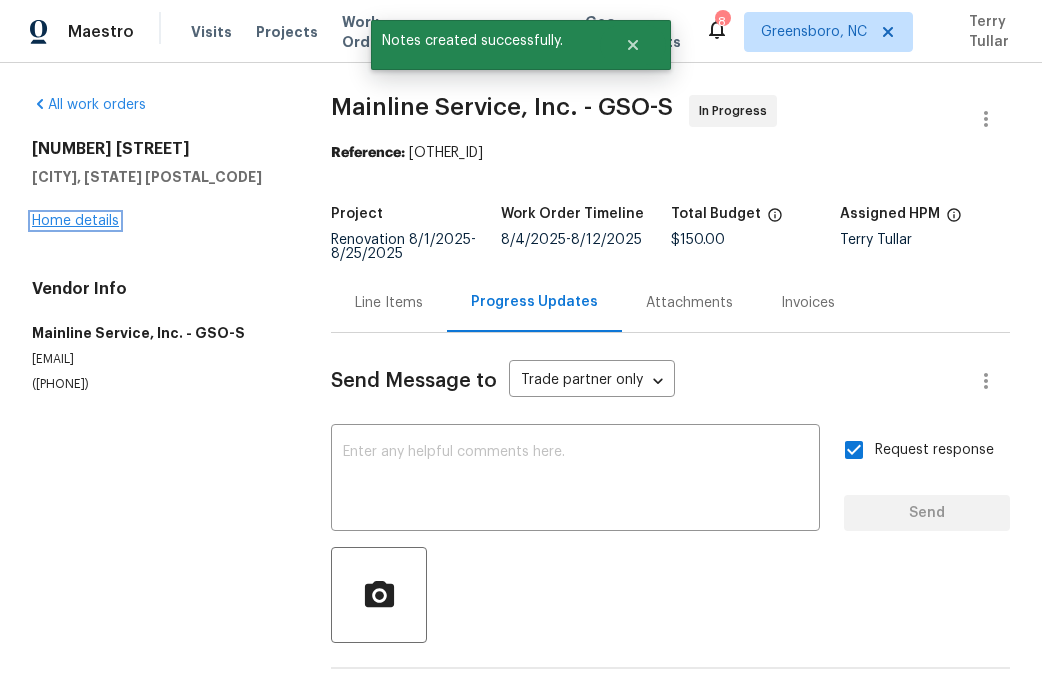 click on "Home details" at bounding box center (75, 221) 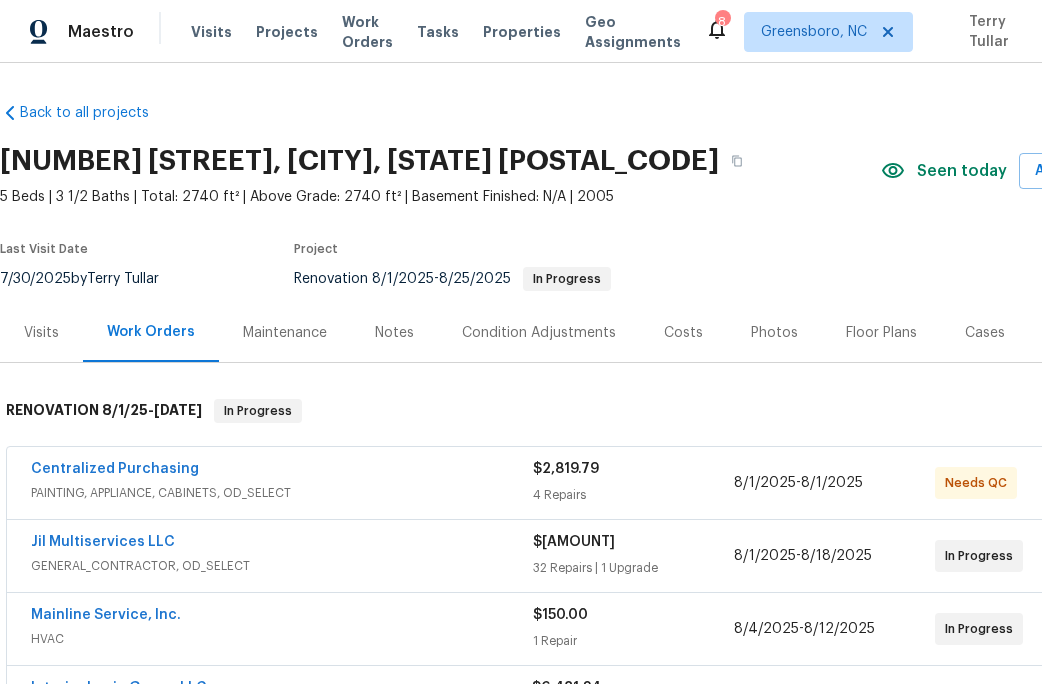 click on "Notes" at bounding box center [394, 333] 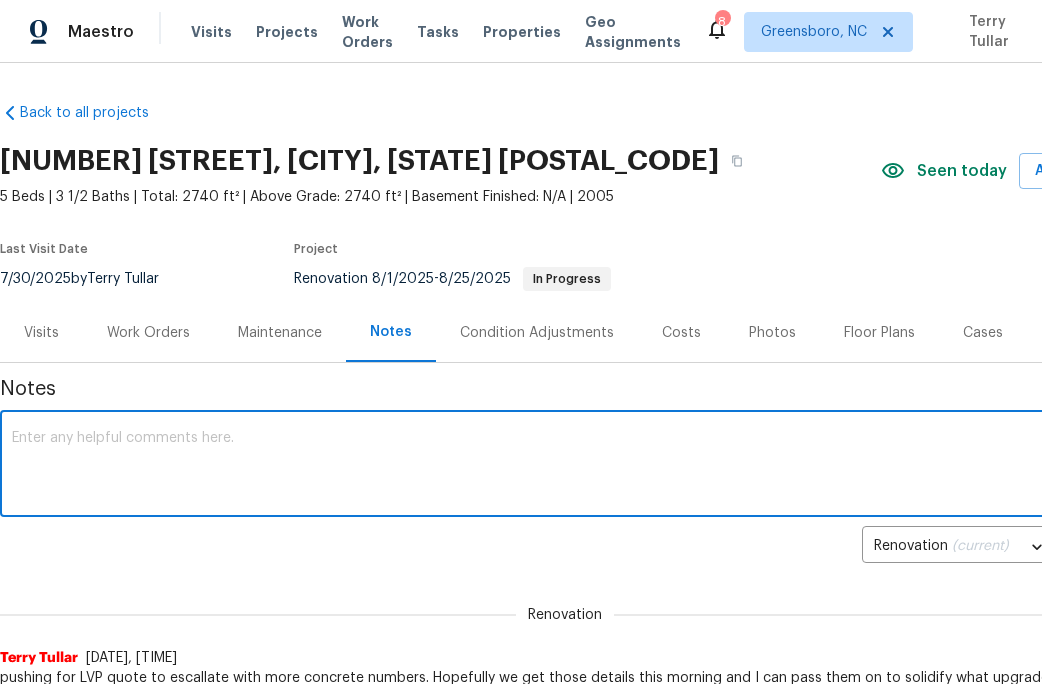 click at bounding box center (565, 466) 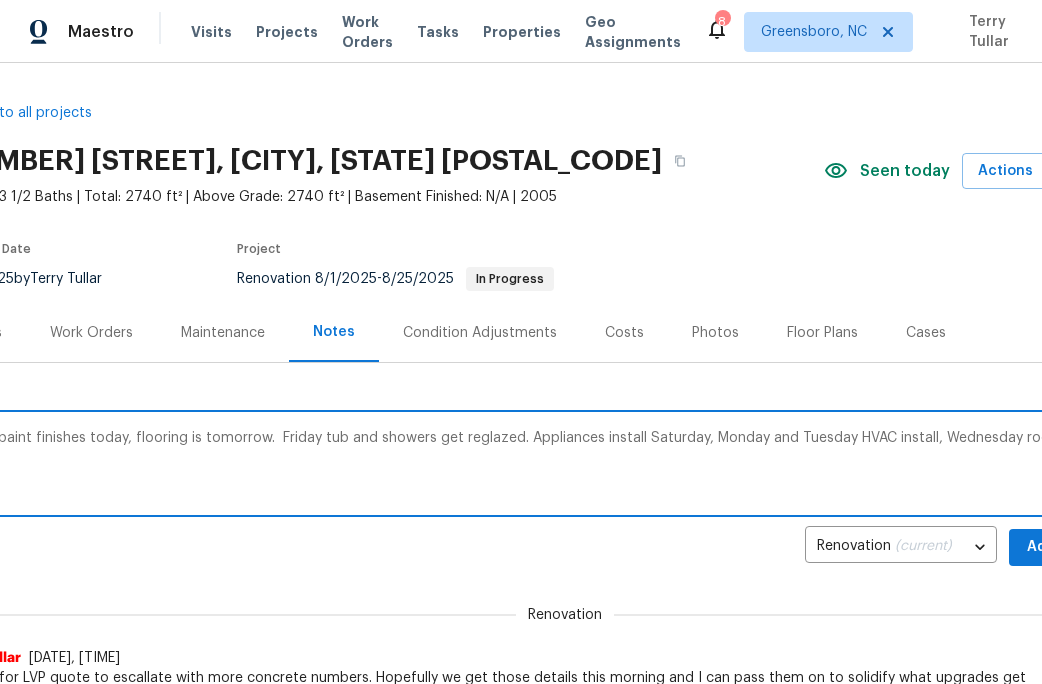 scroll, scrollTop: 0, scrollLeft: 12, axis: horizontal 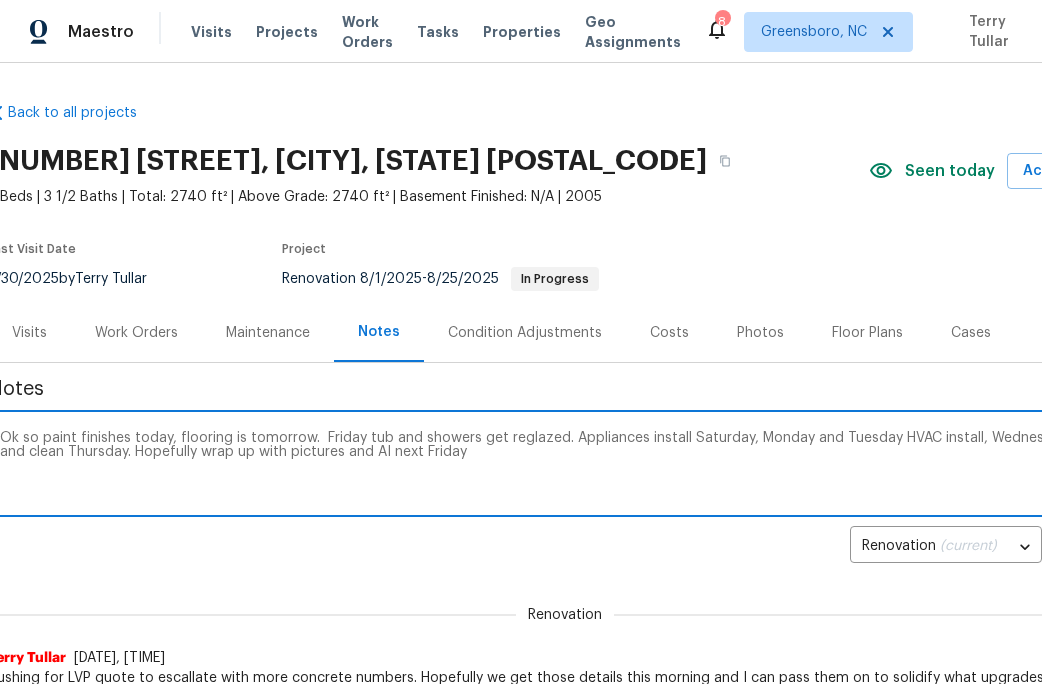 type on "Ok so paint finishes today, flooring is tomorrow.  Friday tub and showers get reglazed. Appliances install Saturday, Monday and Tuesday HVAC install, Wednesday roof'
and clean Thursday. Hopefully wrap up with pictures and AI next Friday" 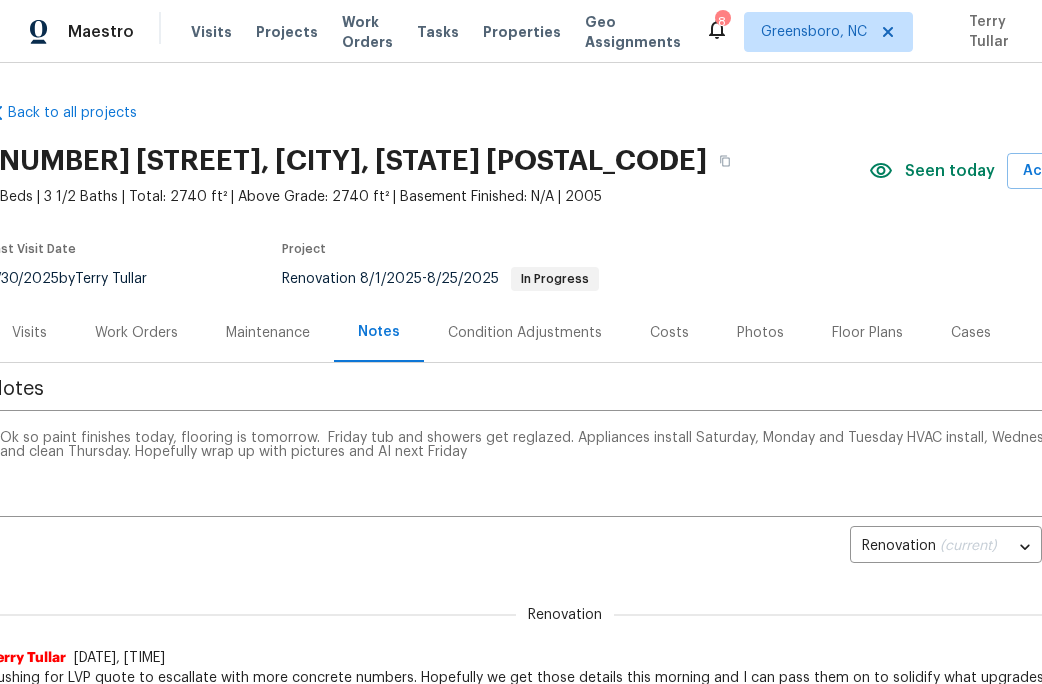 click on "Notes Ok so paint finishes today, flooring is tomorrow.  Friday tub and showers get reglazed. Appliances install Saturday, Monday and Tuesday HVAC install, Wednesday roof'
and clean Thursday. Hopefully wrap up with pictures and AI next Friday x ​ Renovation   (current) d572fa52-dcf0-4211-9dcf-2a22838e2c1d ​ Add Renovation Terry Tullar 8/5/25, 8:9 pushing for LVP quote to escallate with more concrete numbers.  Hopefully we get those details this morning and I can pass them on to solidify what upgrades get approved Terry Tullar 8/4/25, 8:3 Ok so debris and carpets all removed so we can prime everything to seal the smell. My GC while inspecting the roof found a bunch of dead birds in the attic, including many more in the hvac duct as they made nests in there. Will need that section replaced and clean the ducts. Should have roof quotes today. Got countertop quote and escallated Friday afternoon. Hopefully we can get confirmation and green light on this so we can get it ordered and get moving in the kitchen" at bounding box center (553, 1260) 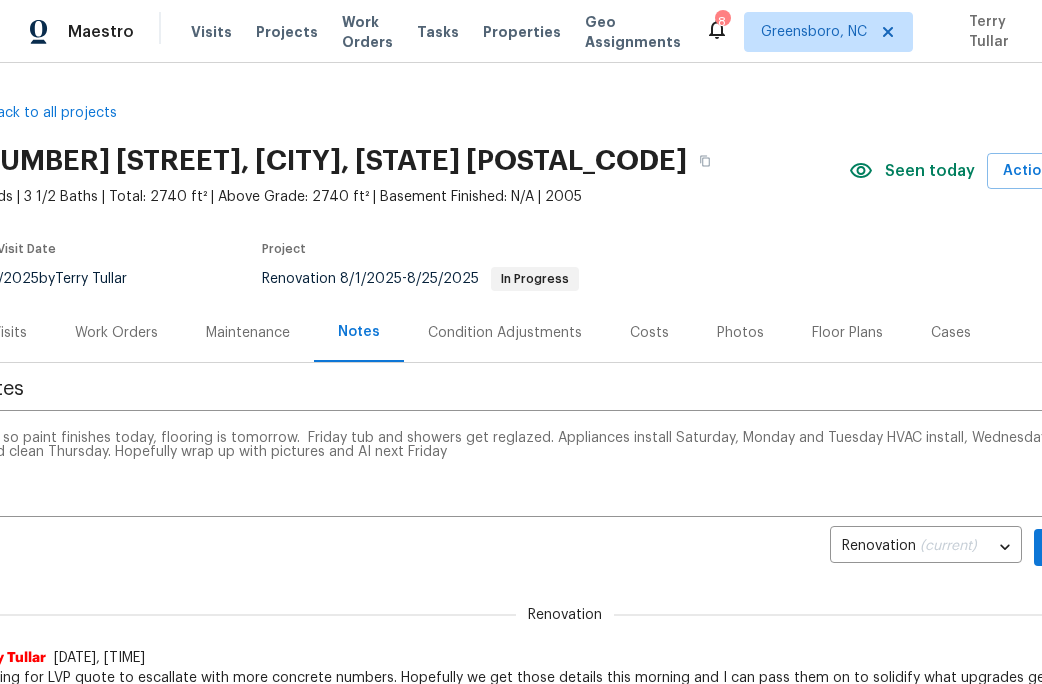 scroll, scrollTop: 0, scrollLeft: 88, axis: horizontal 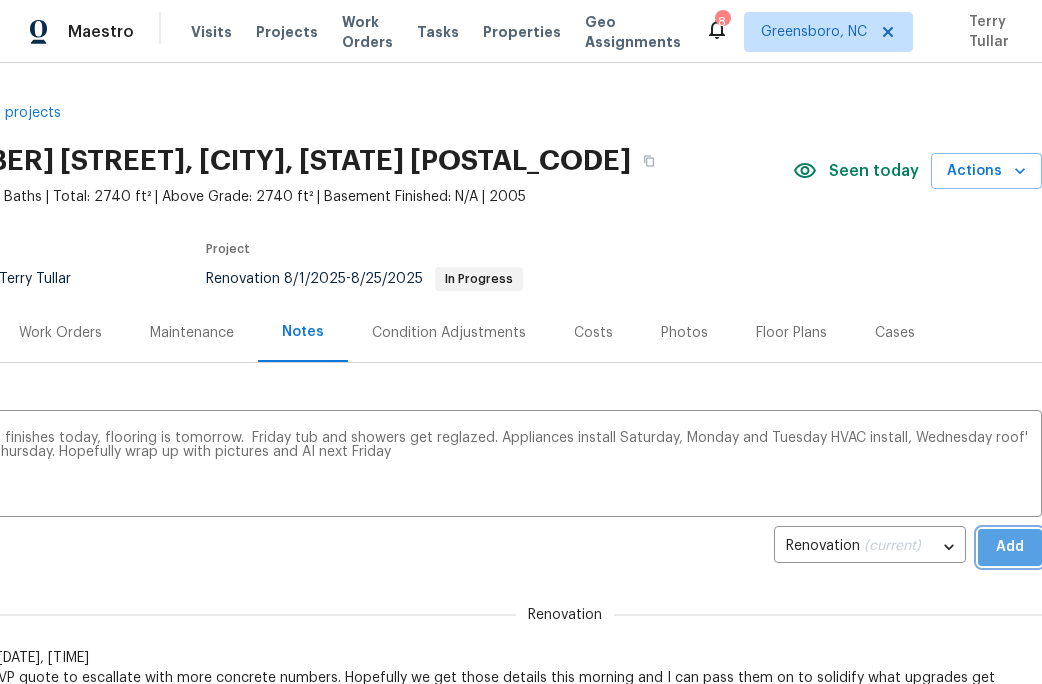 click on "Add" at bounding box center (1010, 547) 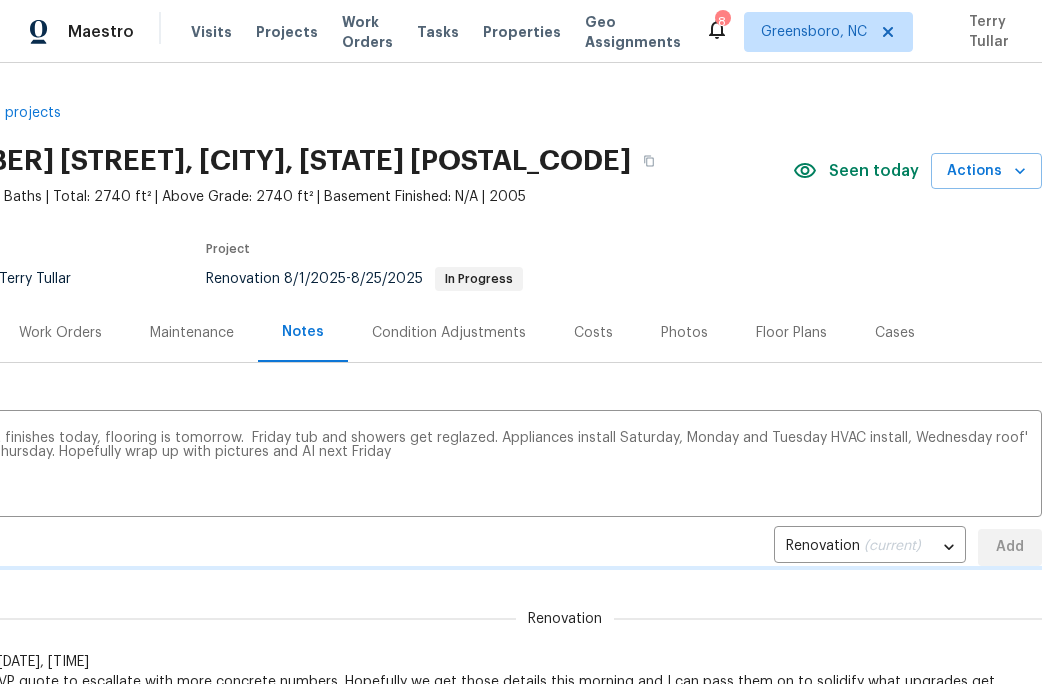 type 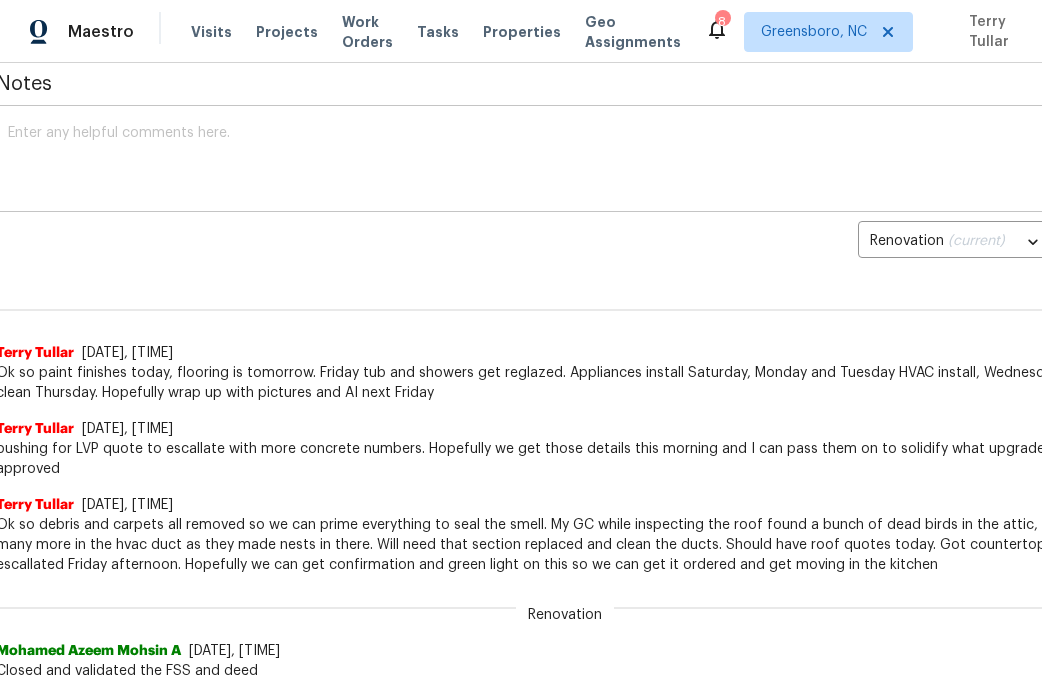 scroll, scrollTop: 305, scrollLeft: 0, axis: vertical 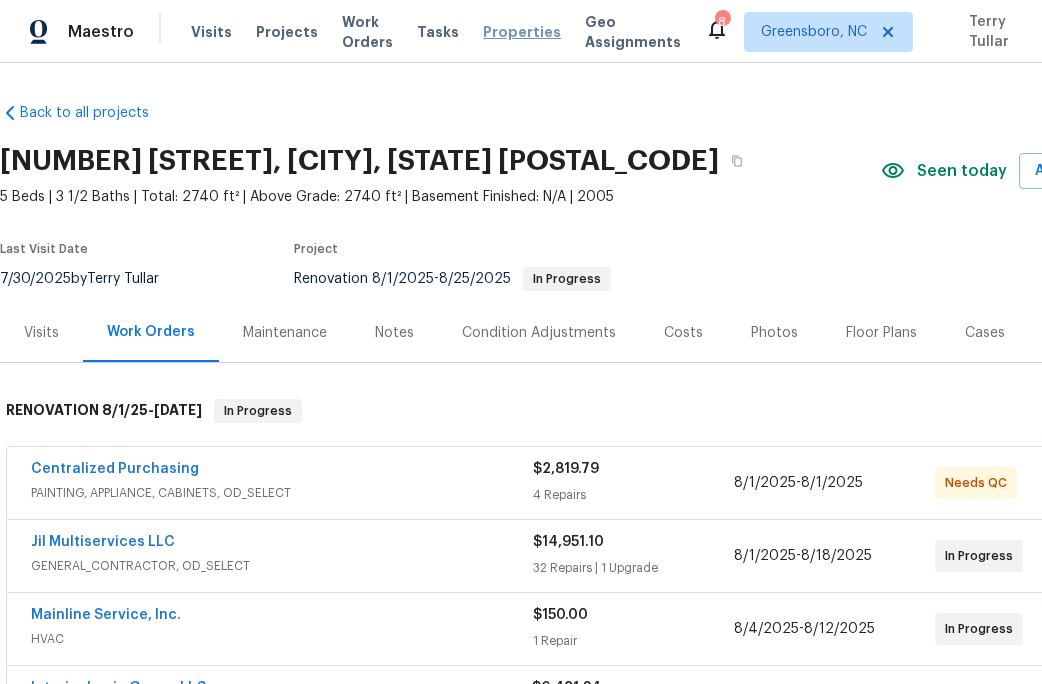 click on "Properties" at bounding box center [522, 32] 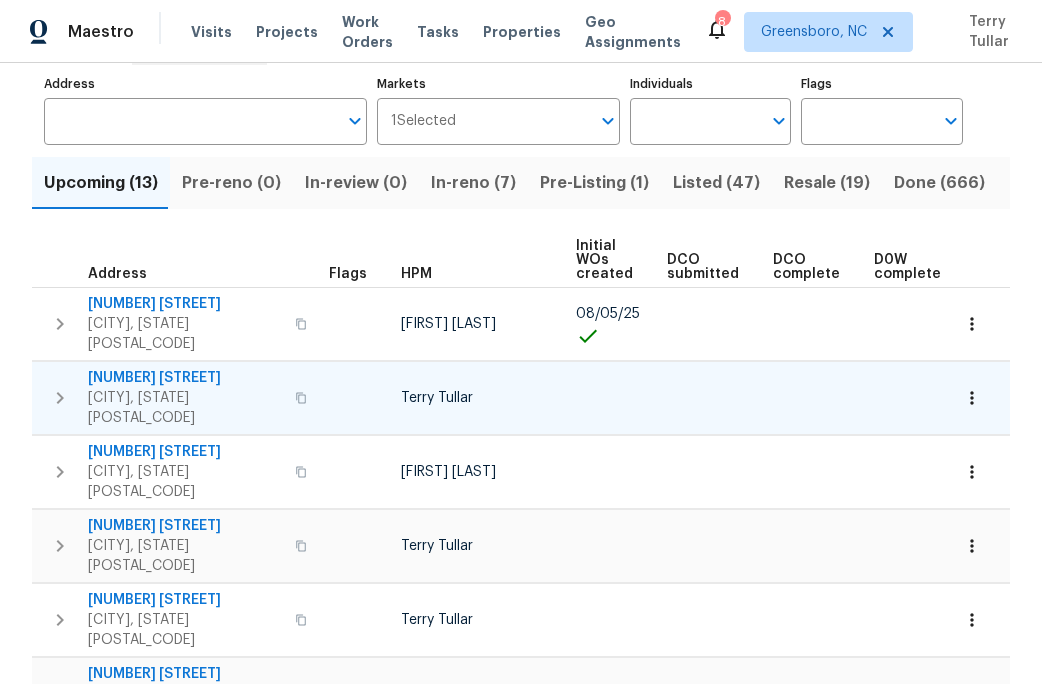 scroll, scrollTop: 110, scrollLeft: 0, axis: vertical 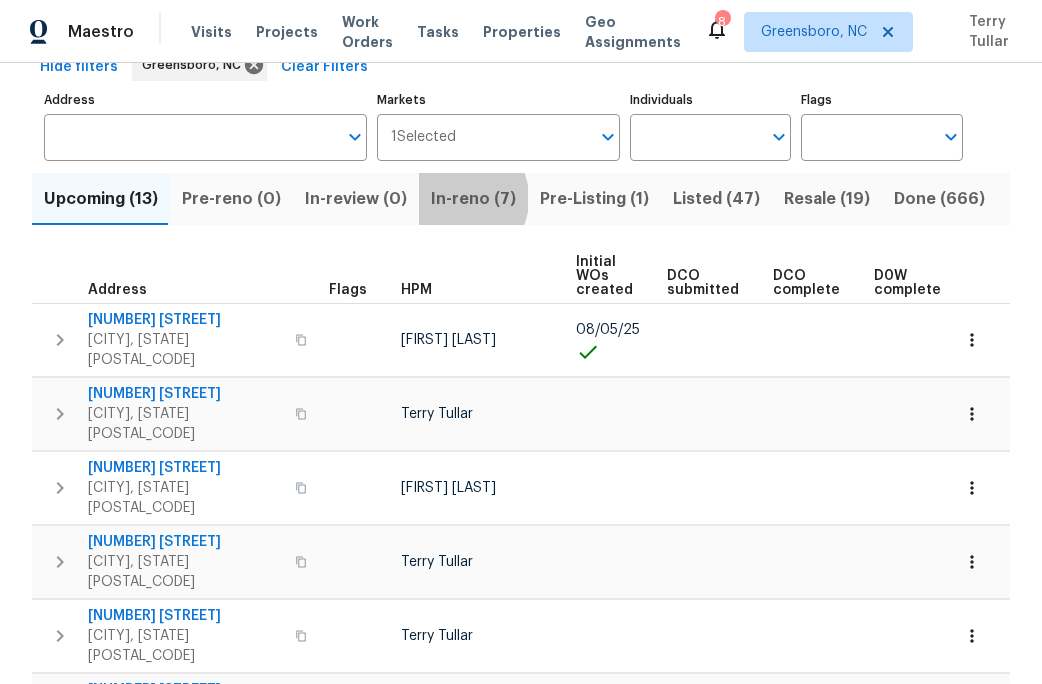 click on "In-reno (7)" at bounding box center [473, 199] 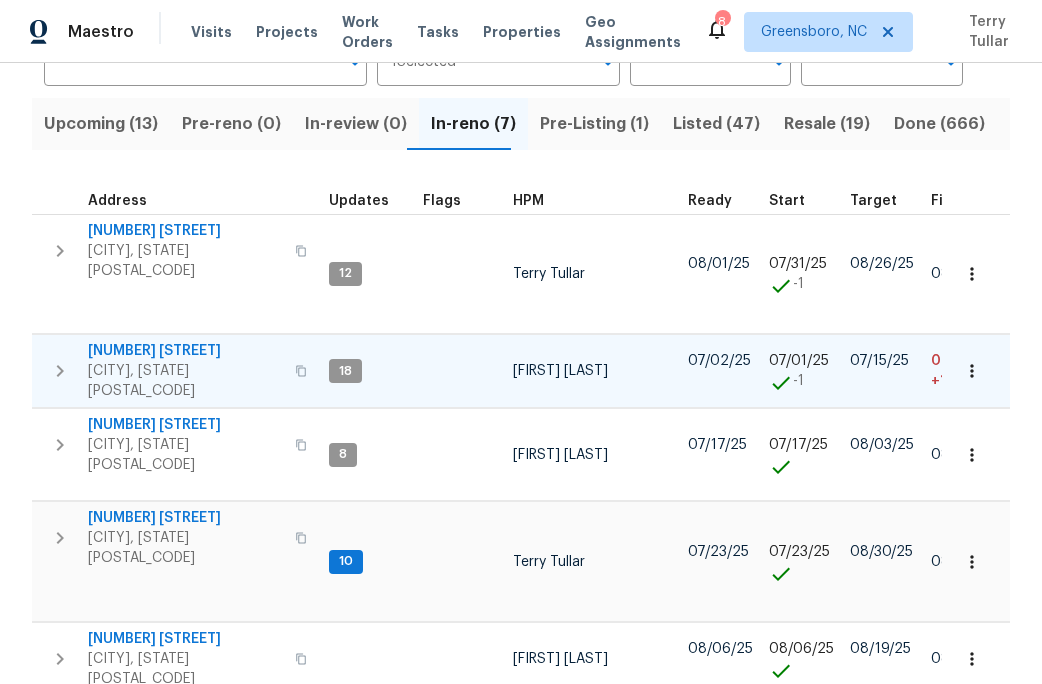 scroll, scrollTop: 194, scrollLeft: 0, axis: vertical 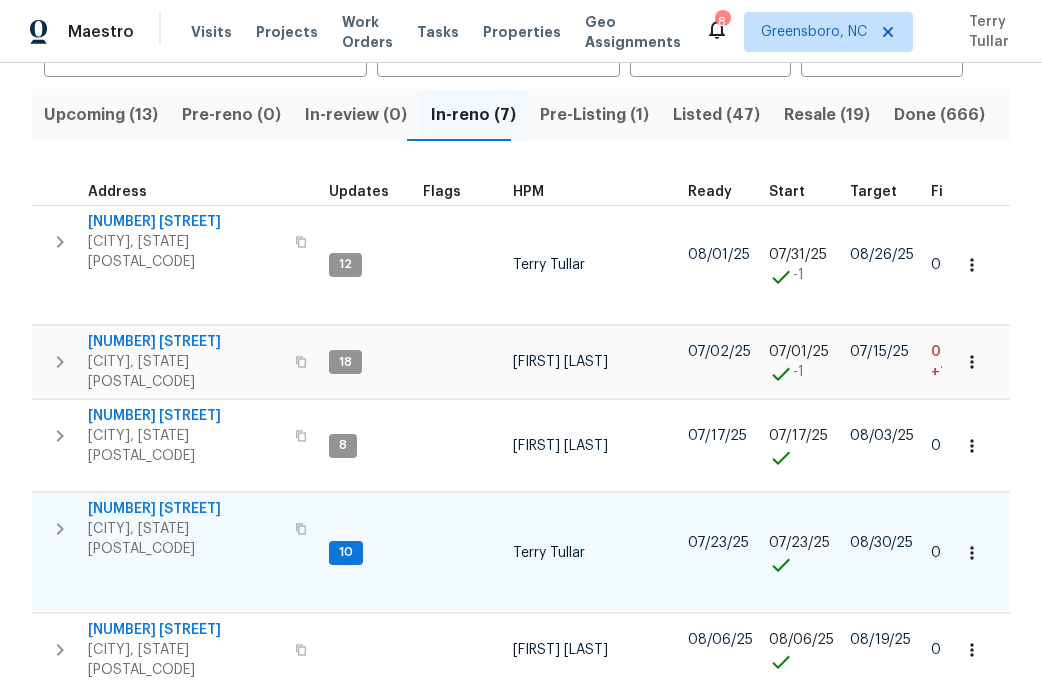 click on "516 Wentworth Dr" at bounding box center (185, 509) 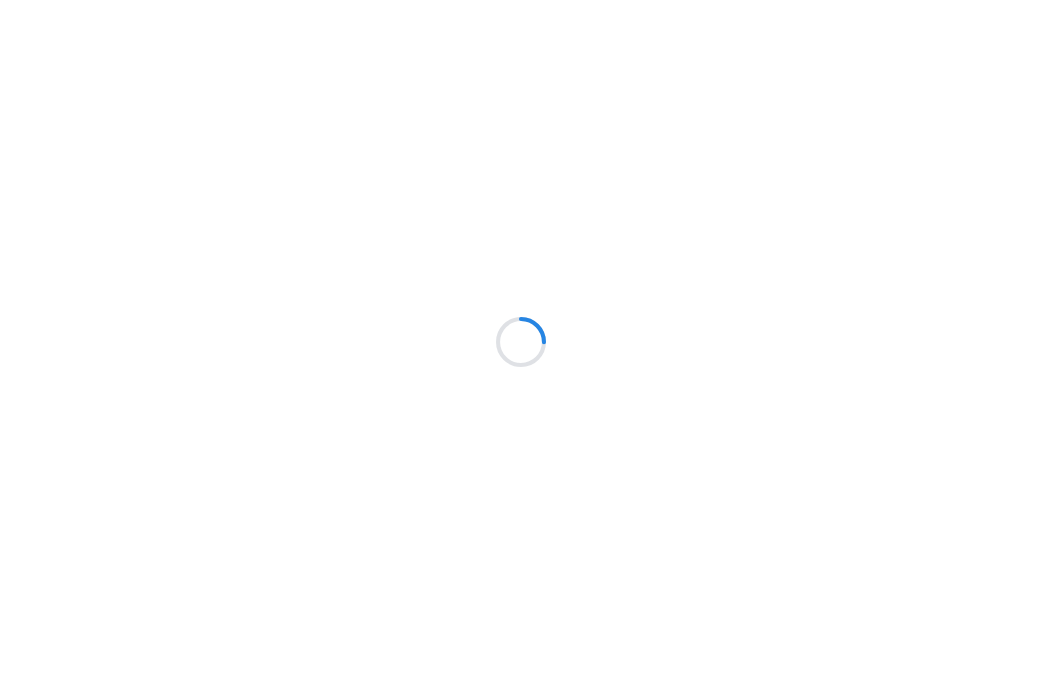 scroll, scrollTop: 0, scrollLeft: 0, axis: both 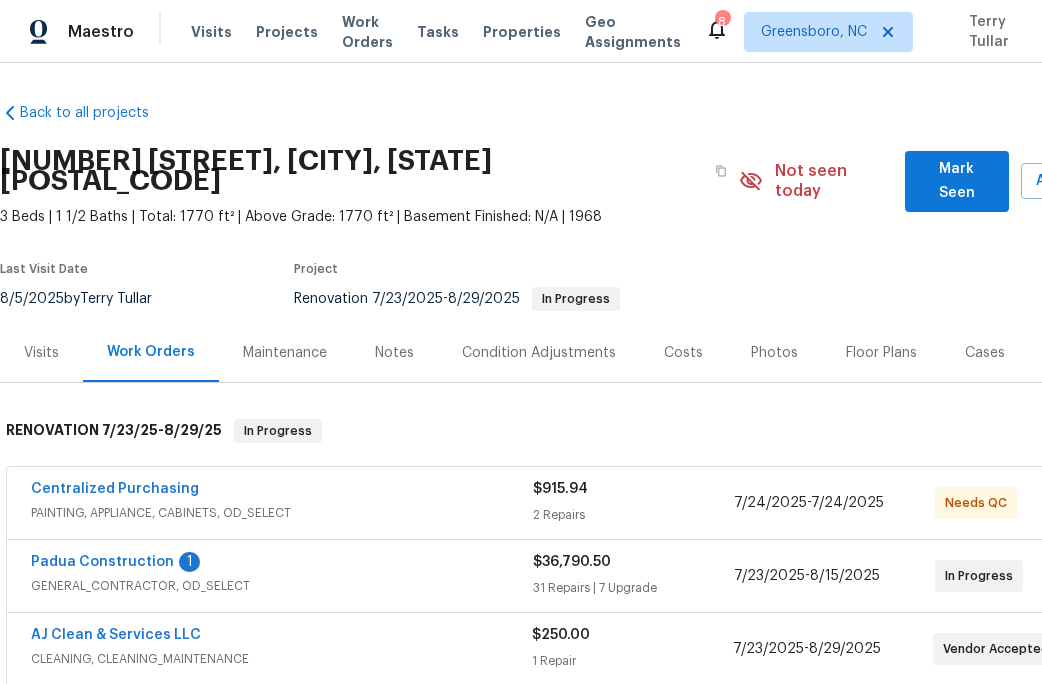 click on "Notes" at bounding box center (394, 353) 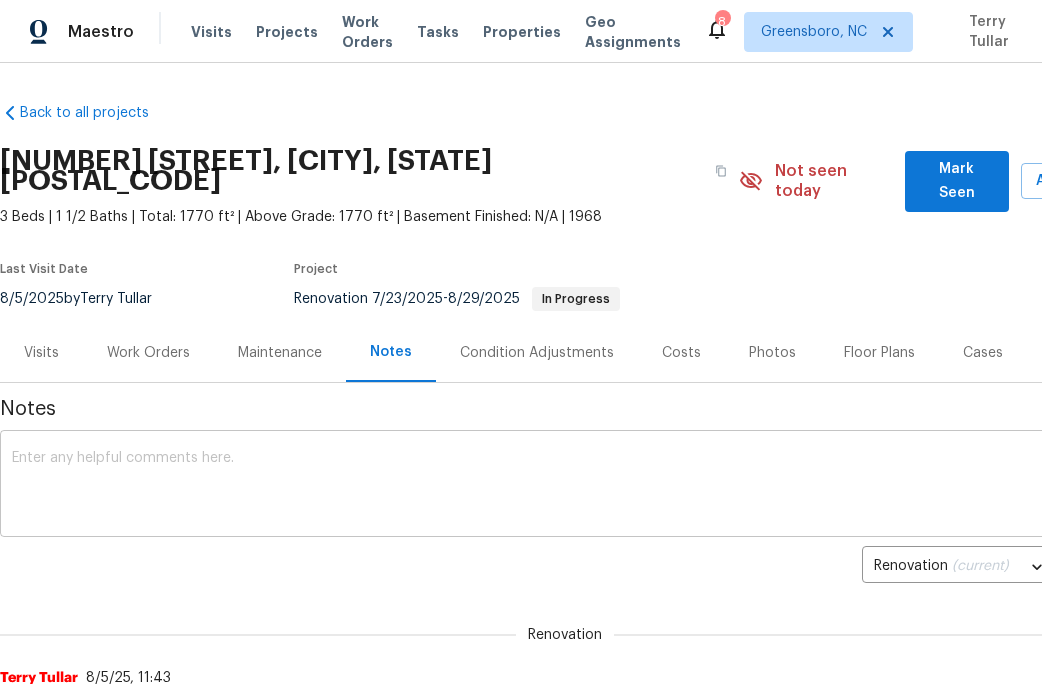 click at bounding box center [565, 486] 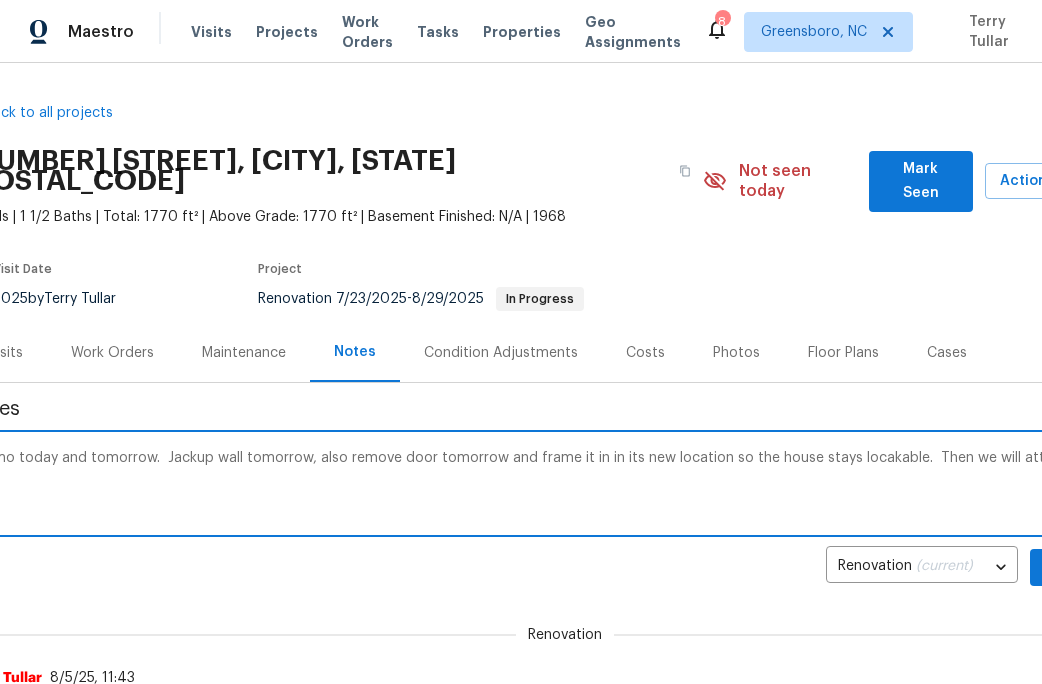 scroll, scrollTop: 0, scrollLeft: 12, axis: horizontal 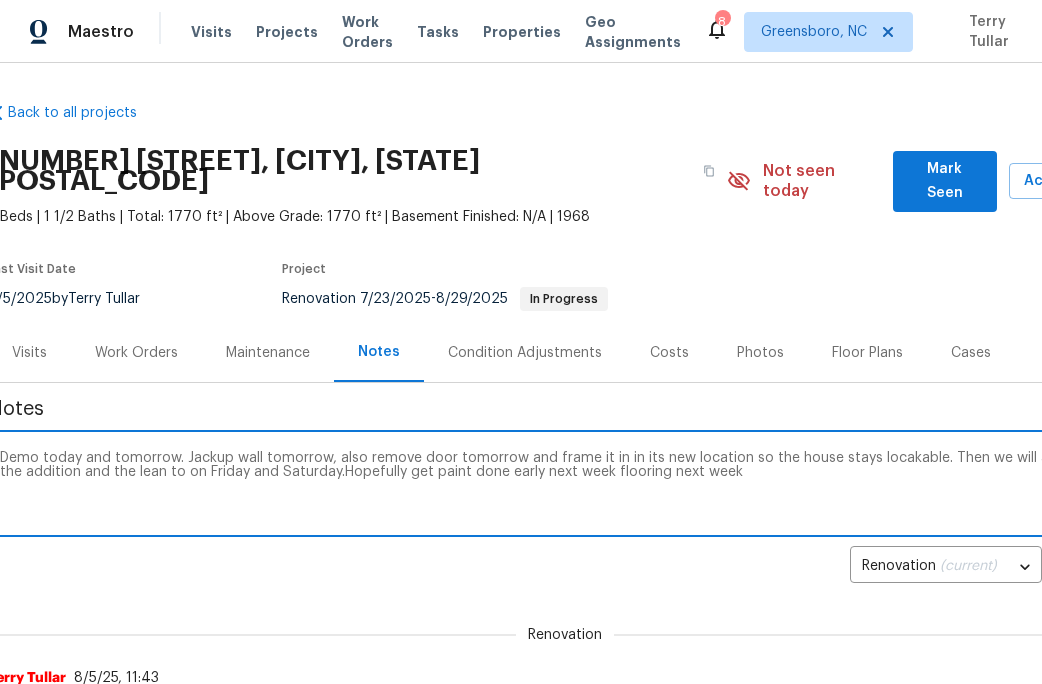 type on "Demo today and tomorrow. Jackup wall tomorrow, also remove door tomorrow and frame it in in its new location so the house stays locakable. Then we will attack
the addition and the lean to on Friday and Saturday.Hopefully get paint done early next week flooring next week" 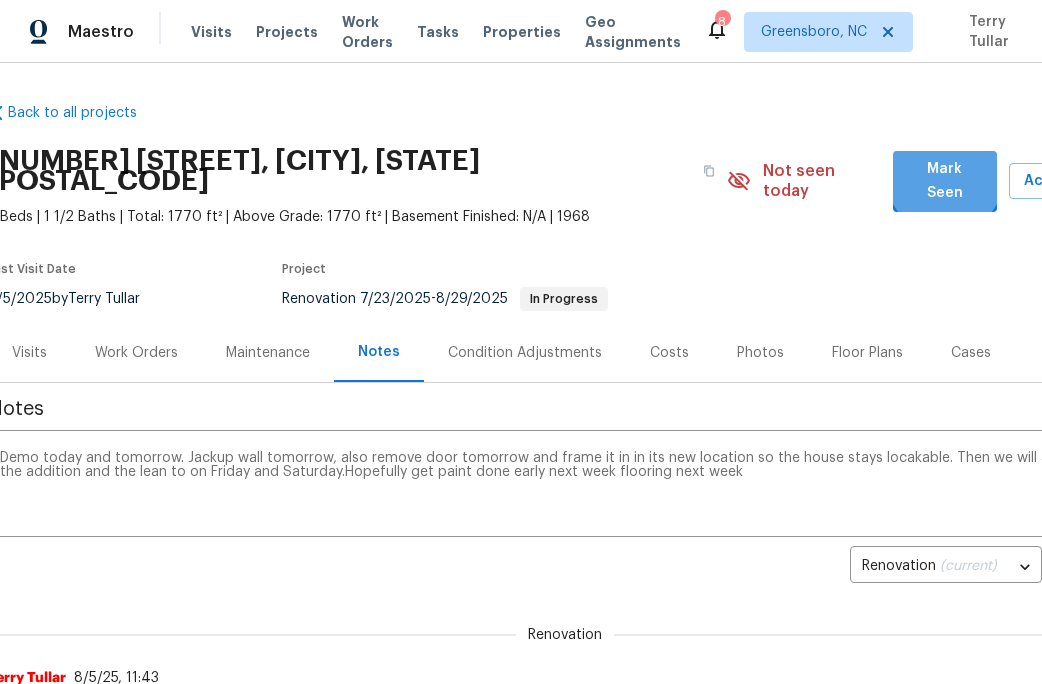 click on "Mark Seen" at bounding box center [945, 181] 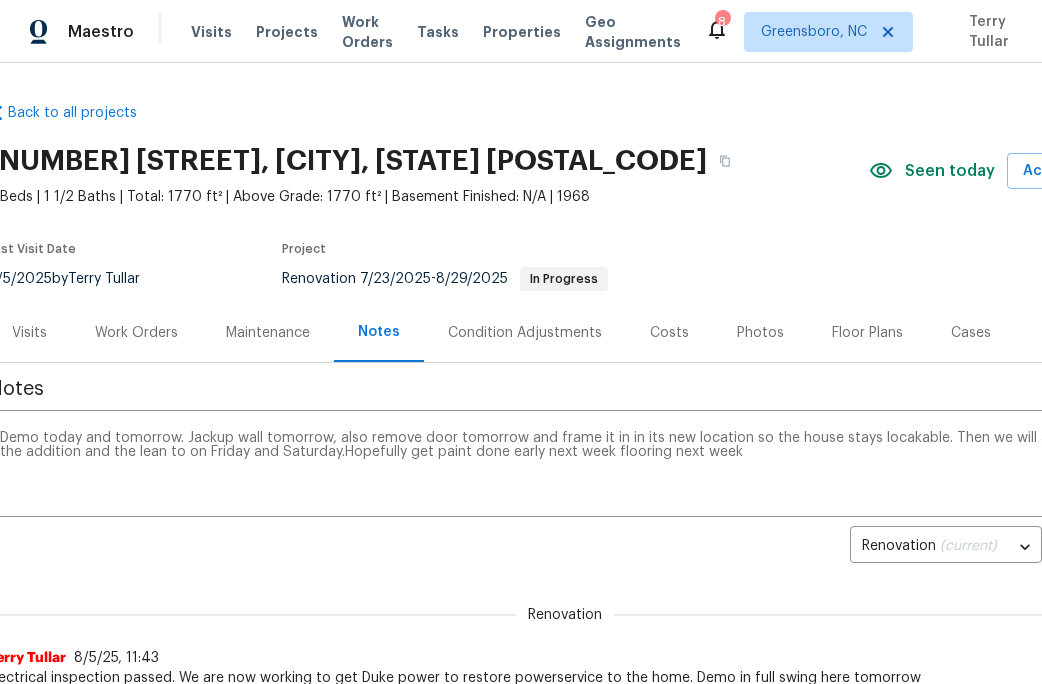 scroll, scrollTop: 0, scrollLeft: 0, axis: both 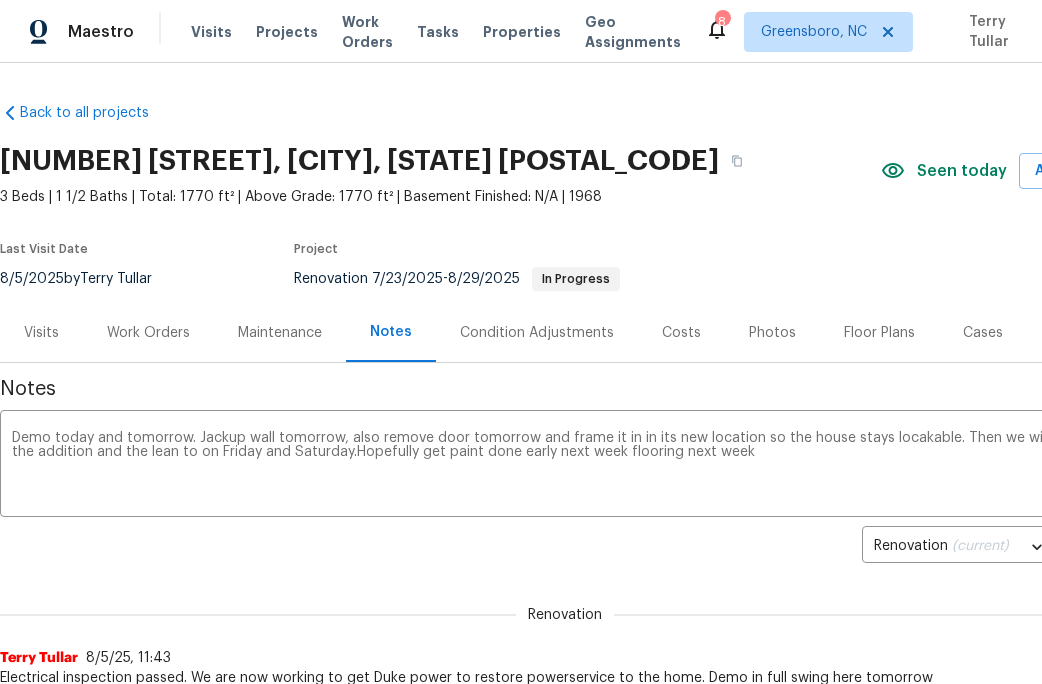click on "Work Orders" at bounding box center [148, 333] 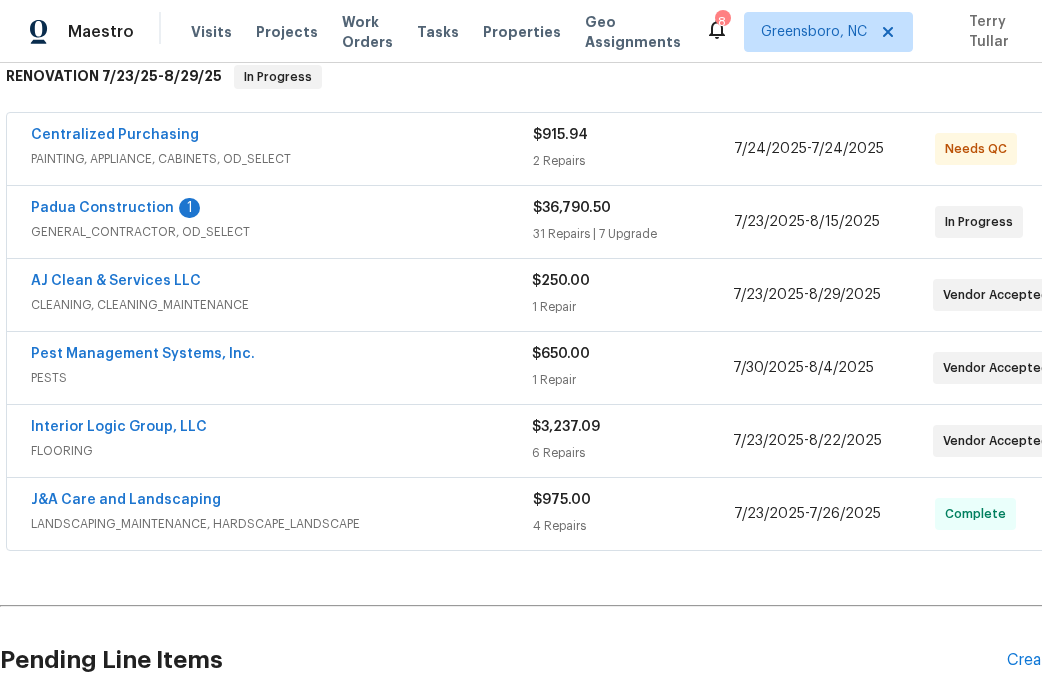 scroll, scrollTop: 332, scrollLeft: 0, axis: vertical 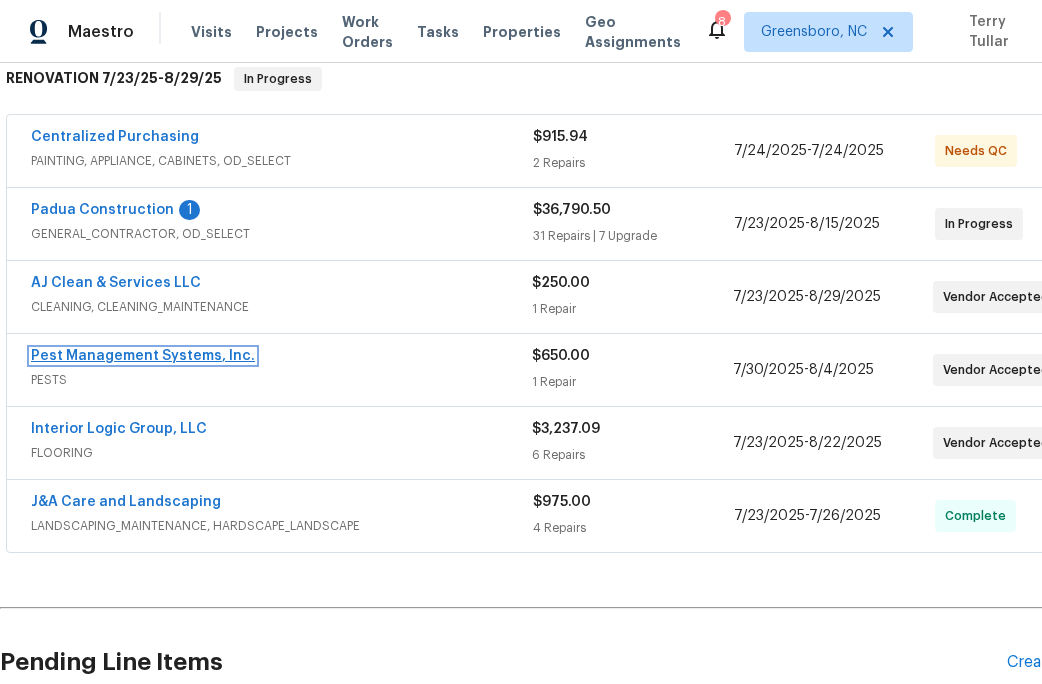 click on "Pest Management Systems, Inc." at bounding box center (143, 356) 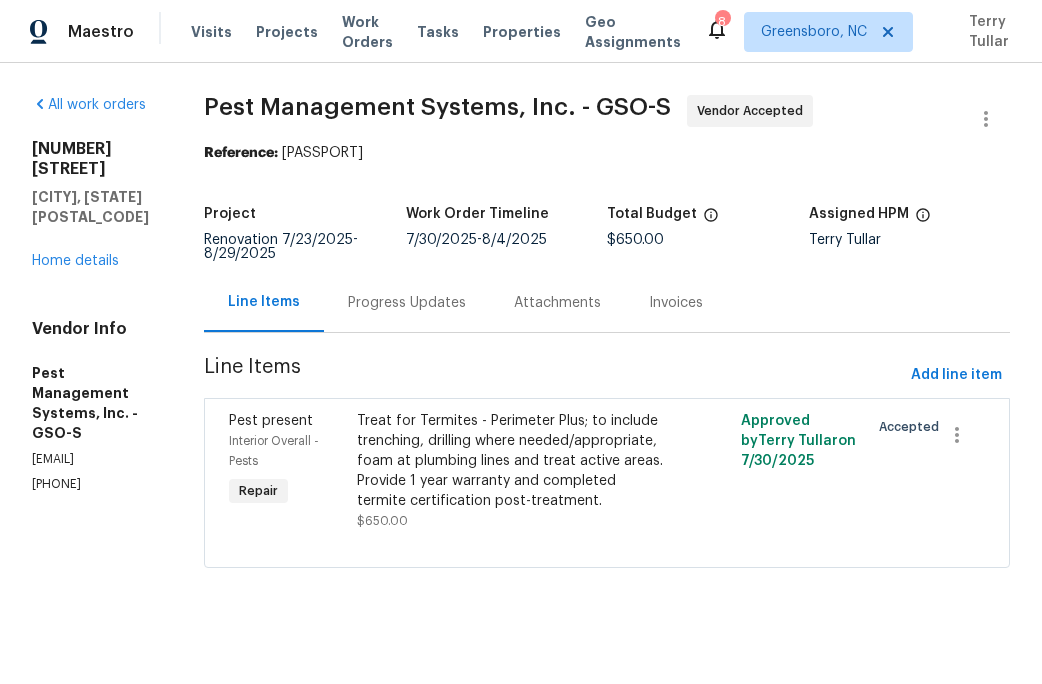 click on "Progress Updates" at bounding box center [407, 303] 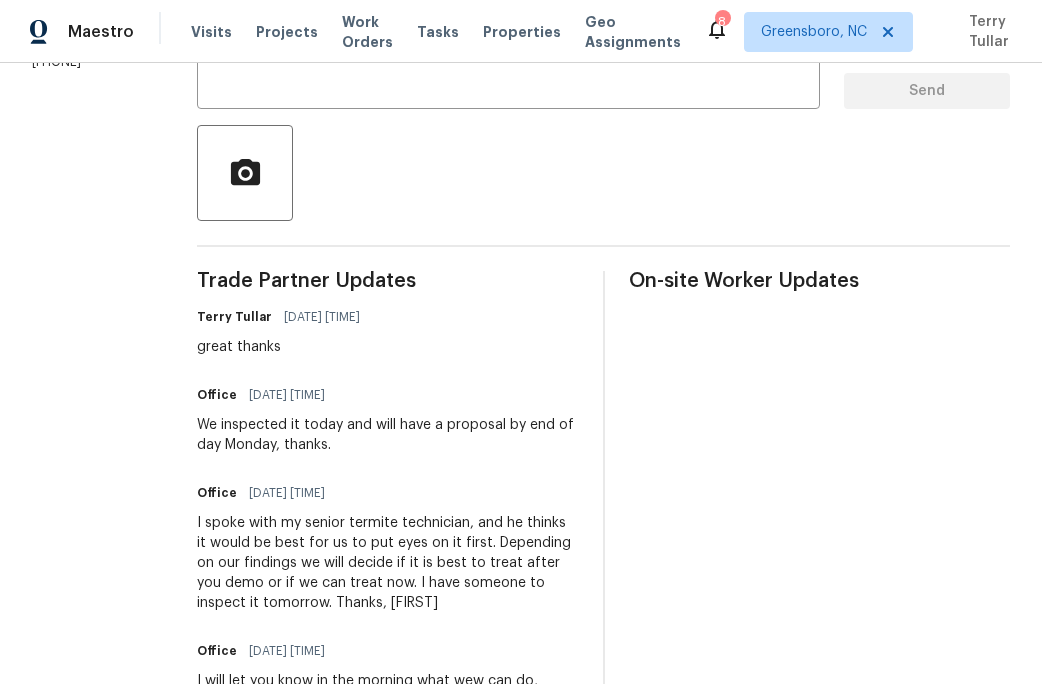 scroll, scrollTop: 415, scrollLeft: 0, axis: vertical 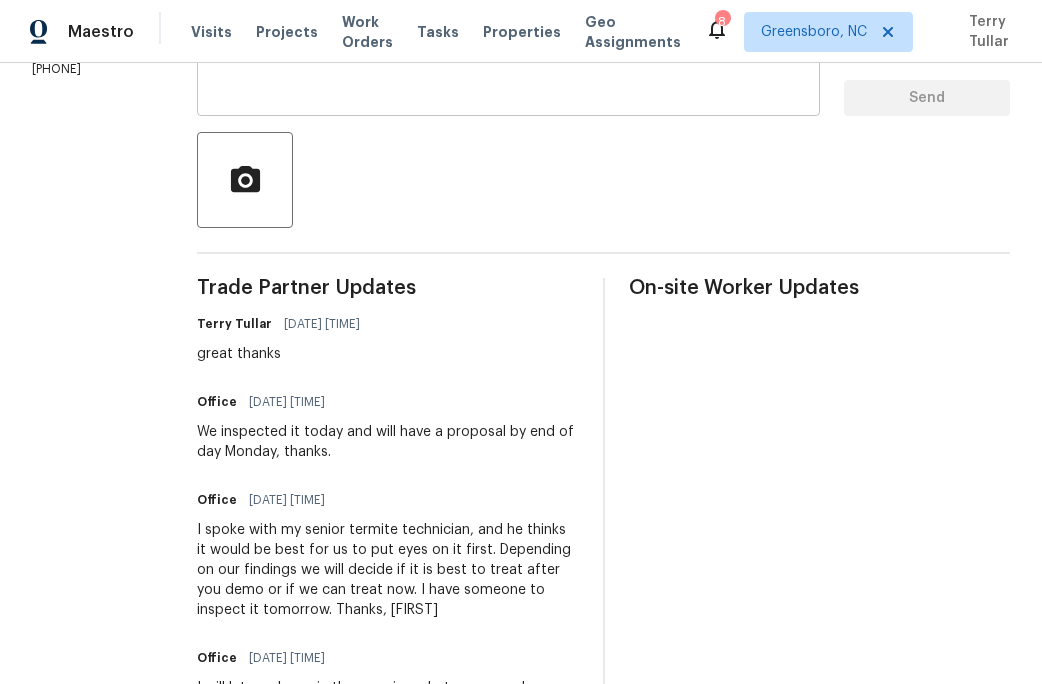 click at bounding box center [508, 65] 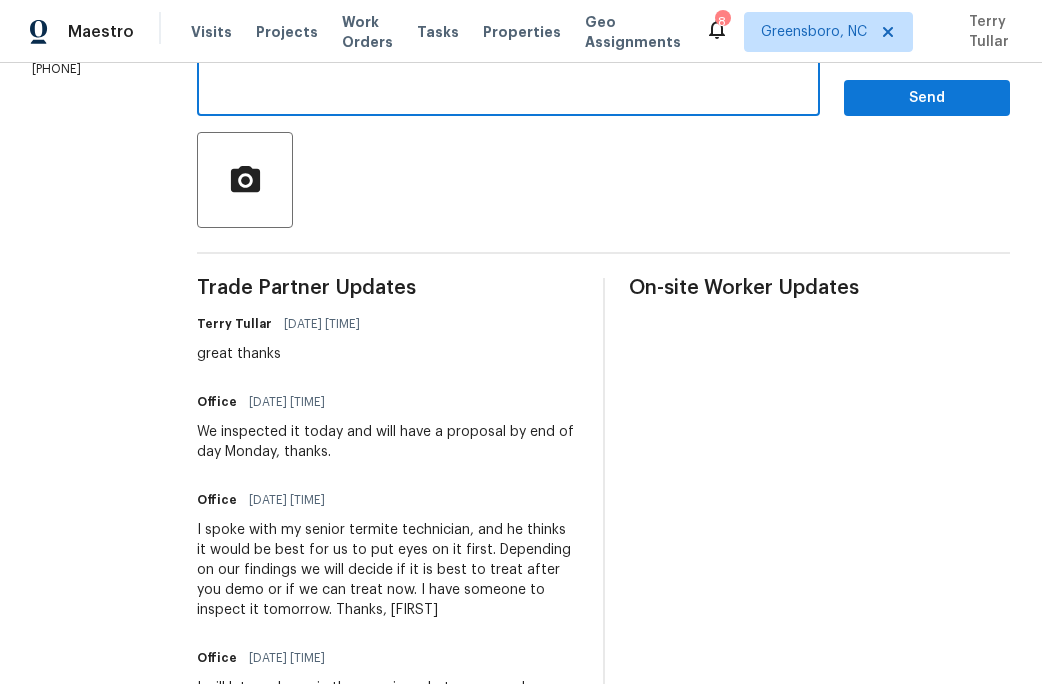 scroll, scrollTop: 382, scrollLeft: 0, axis: vertical 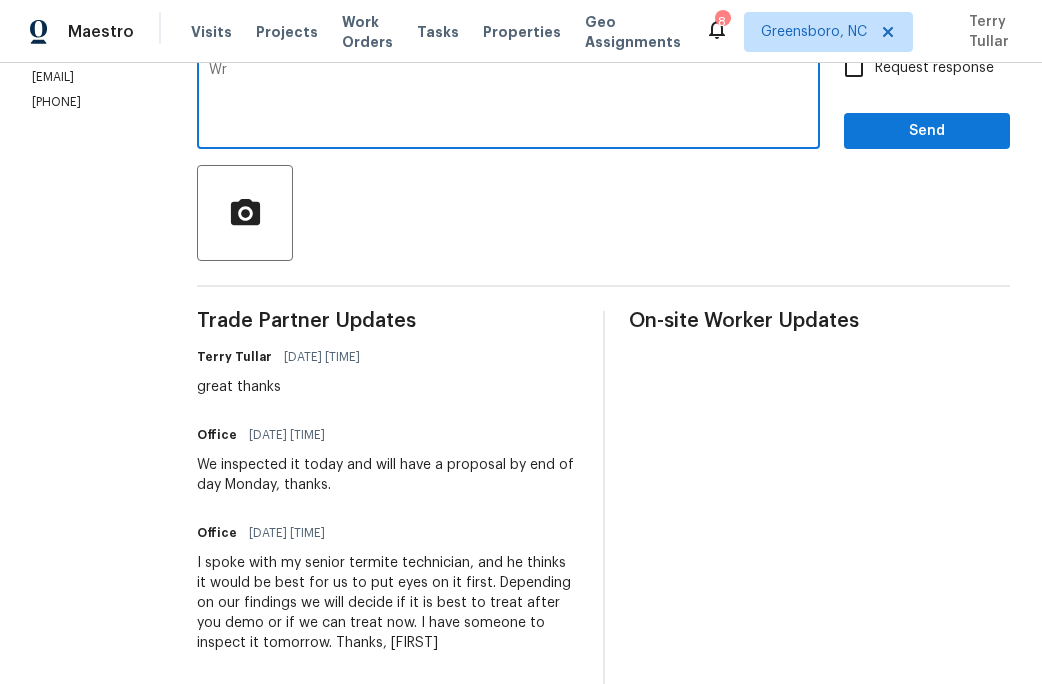 type on "W" 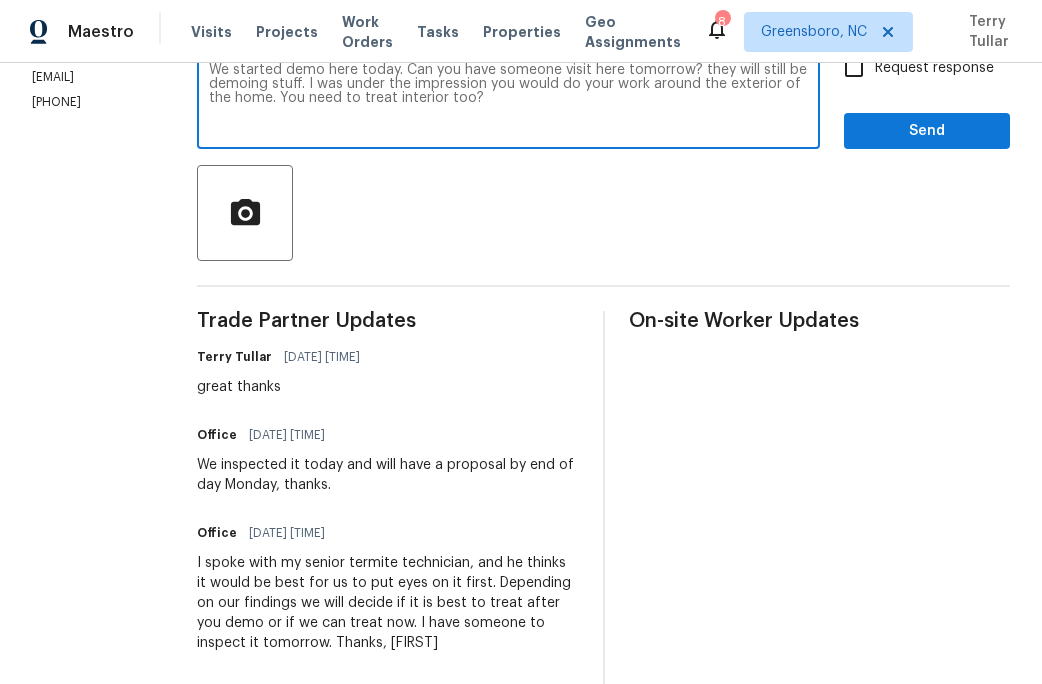 type on "We started demo here today. Can you have someone visit here tomorrow? they will still be demoing stuff. I was under the impression you would do your work around the exterior of the home. You need to treat interior too?" 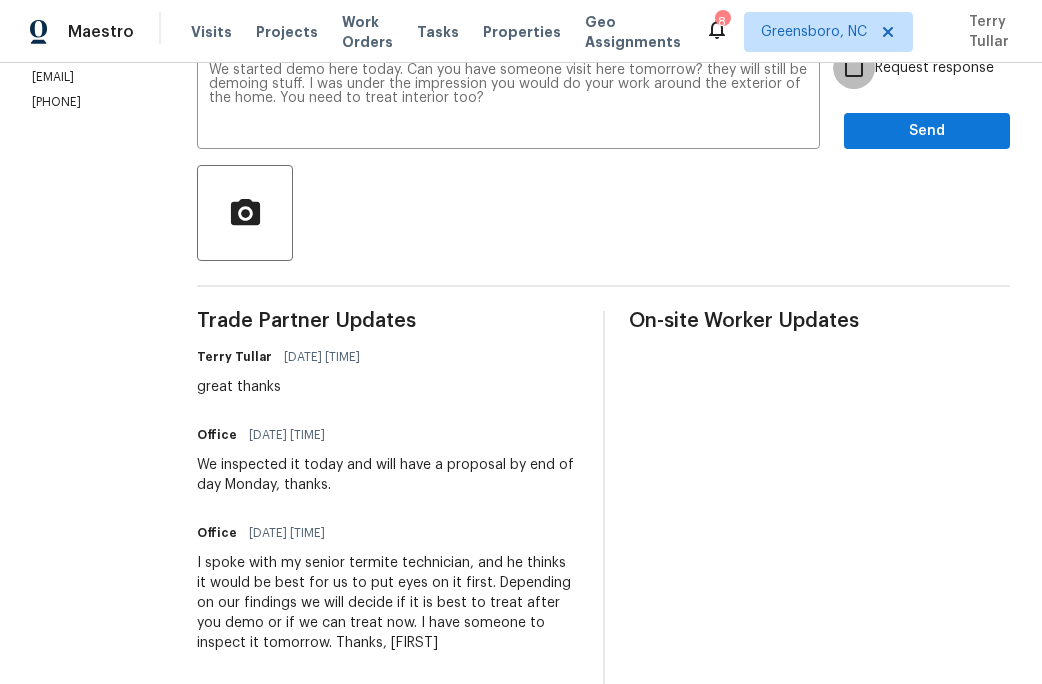 click on "Request response" at bounding box center [854, 68] 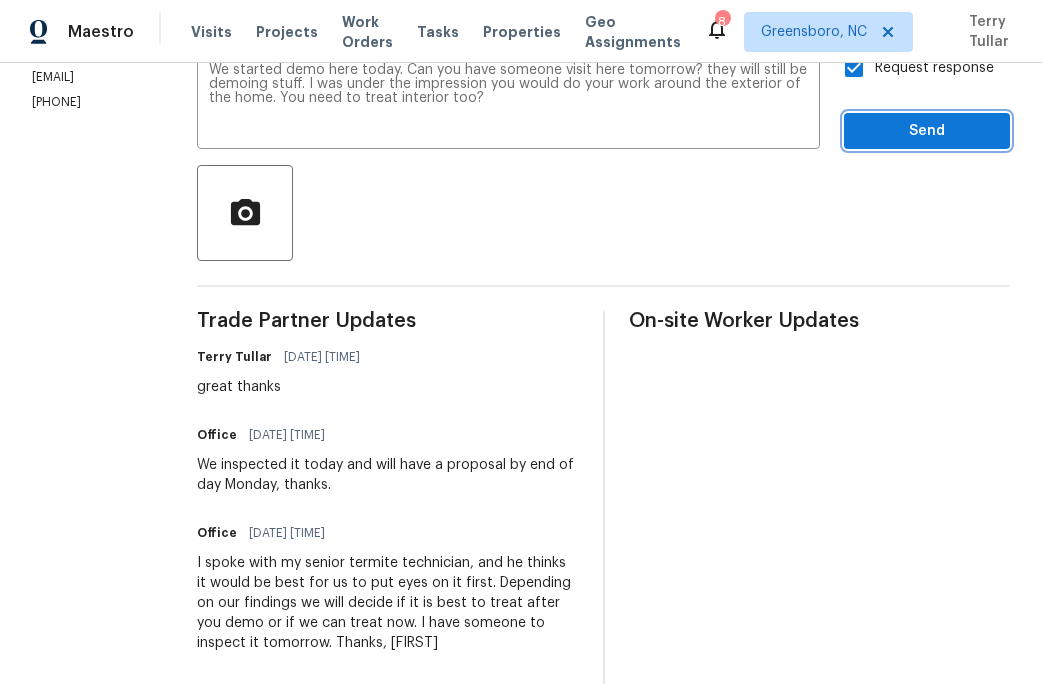click on "Send" at bounding box center (927, 131) 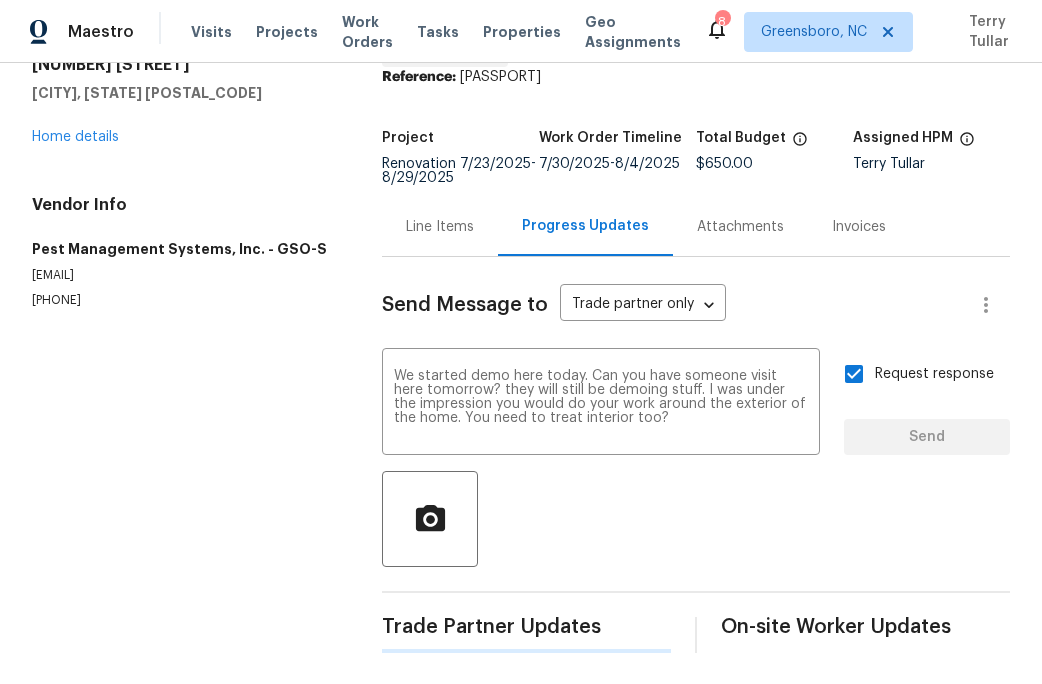 type 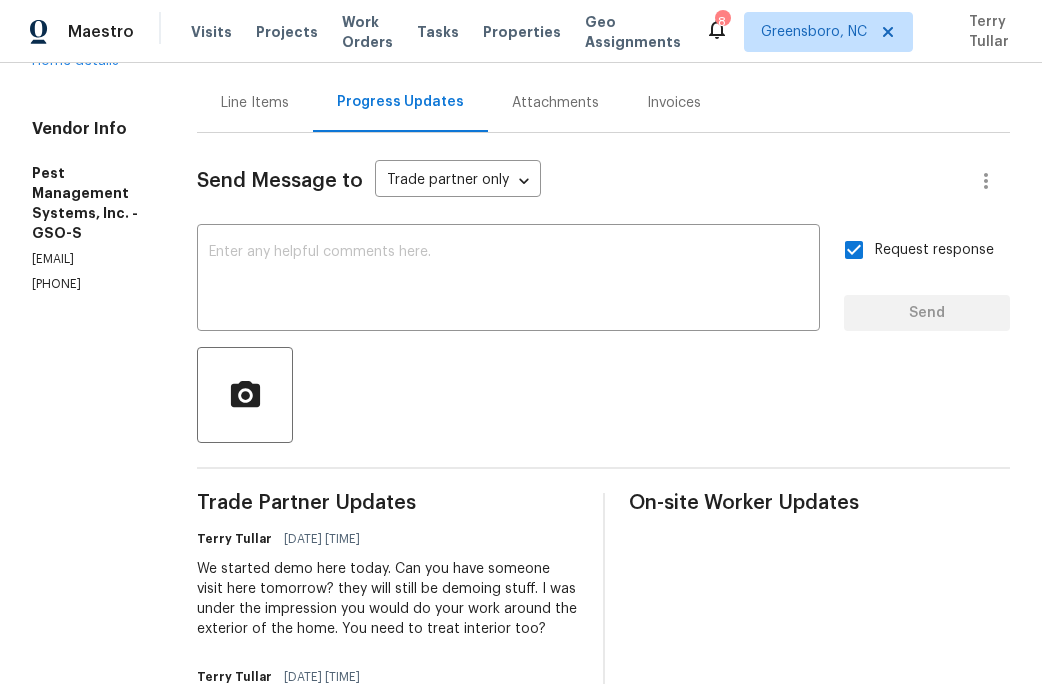 scroll, scrollTop: 0, scrollLeft: 0, axis: both 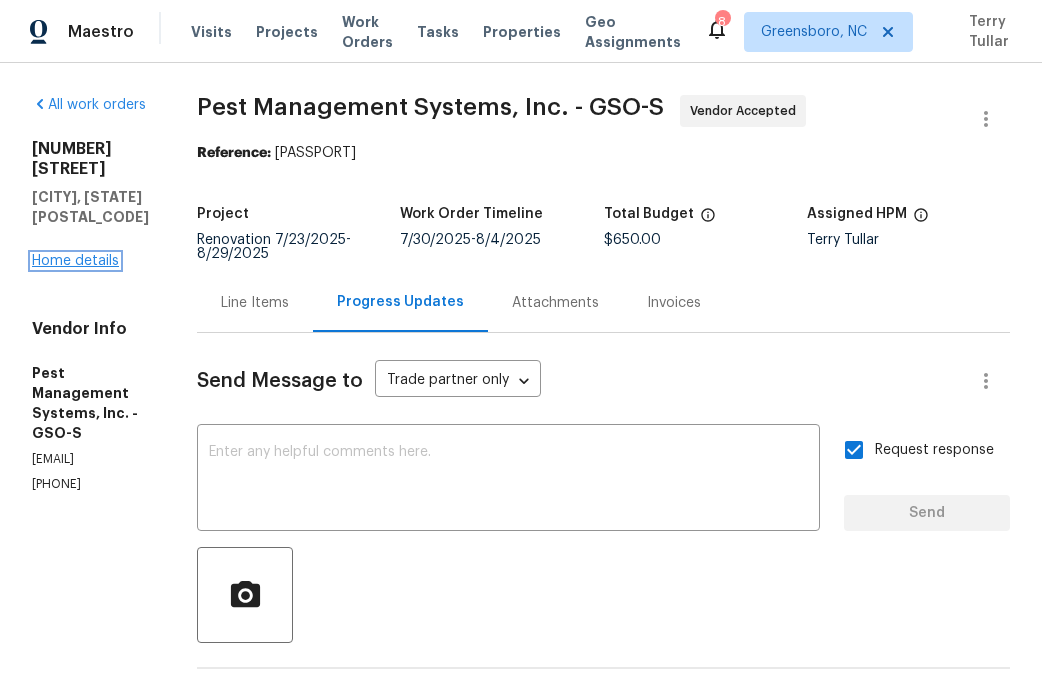 click on "Home details" at bounding box center (75, 261) 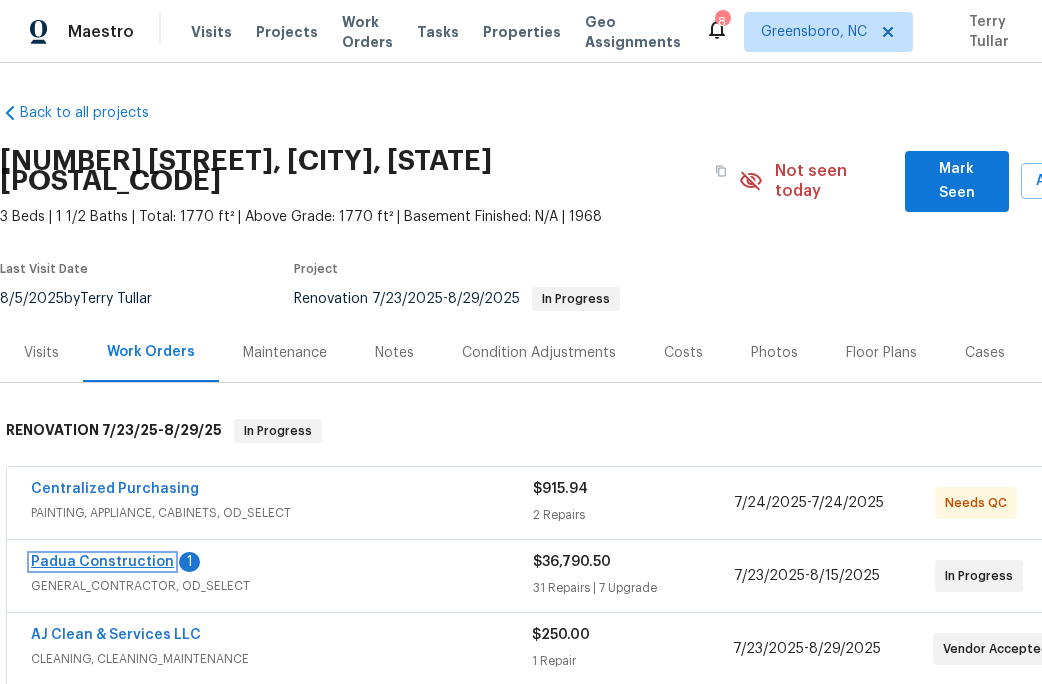 click on "Padua Construction" at bounding box center [102, 562] 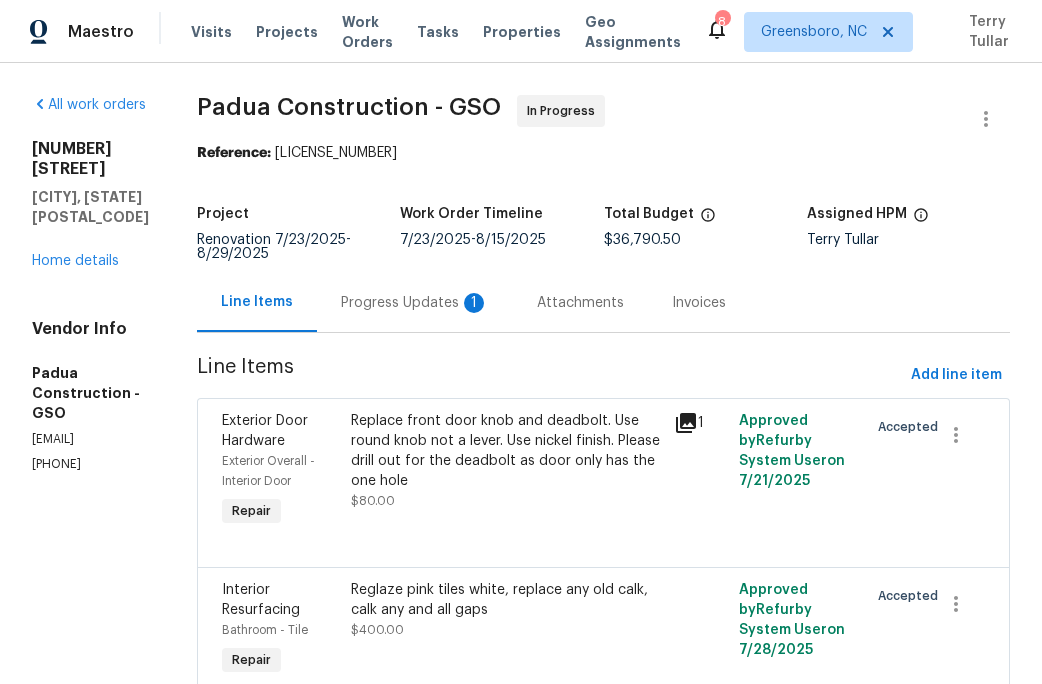 click on "Progress Updates 1" at bounding box center [415, 303] 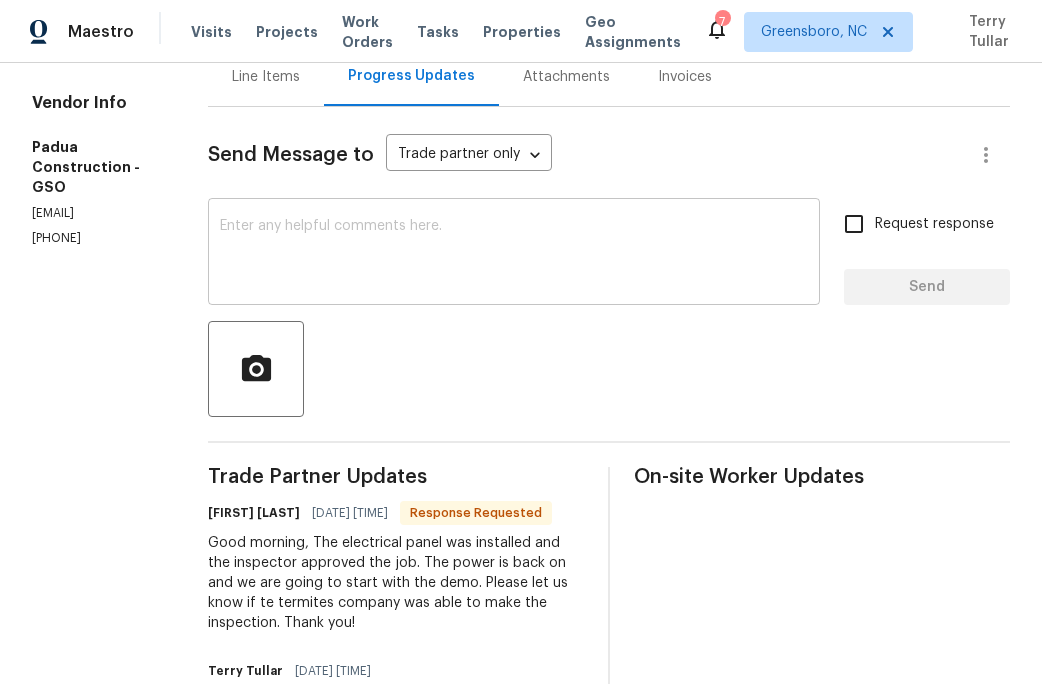scroll, scrollTop: 263, scrollLeft: 0, axis: vertical 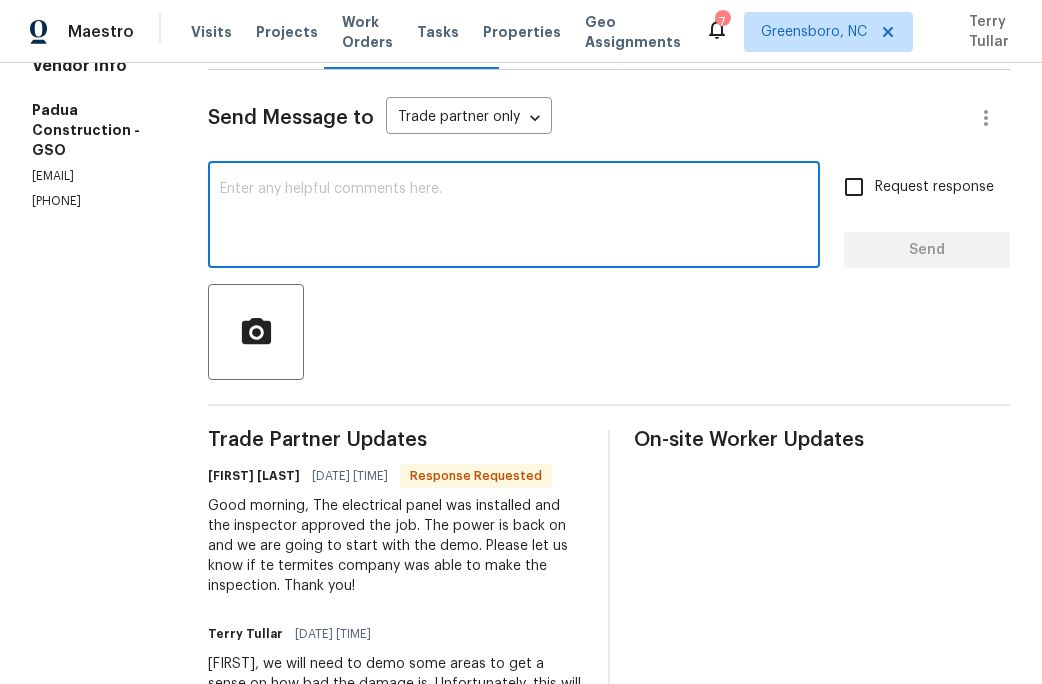 click at bounding box center (514, 217) 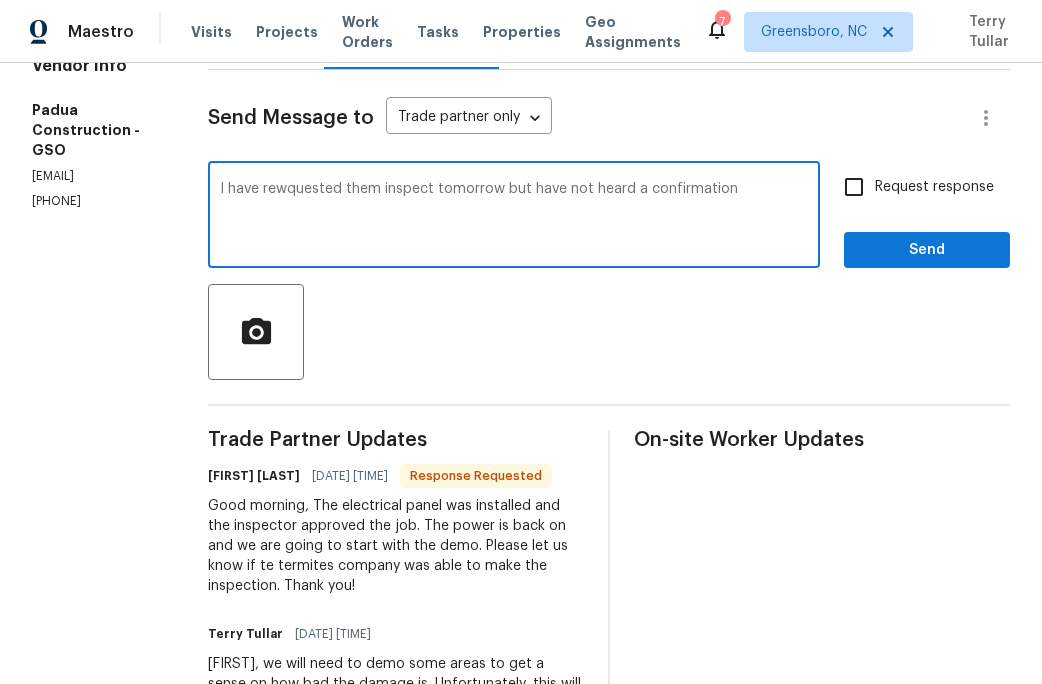 click on "I have rewquested them inspect tomorrow but have not heard a confirmation" at bounding box center (514, 217) 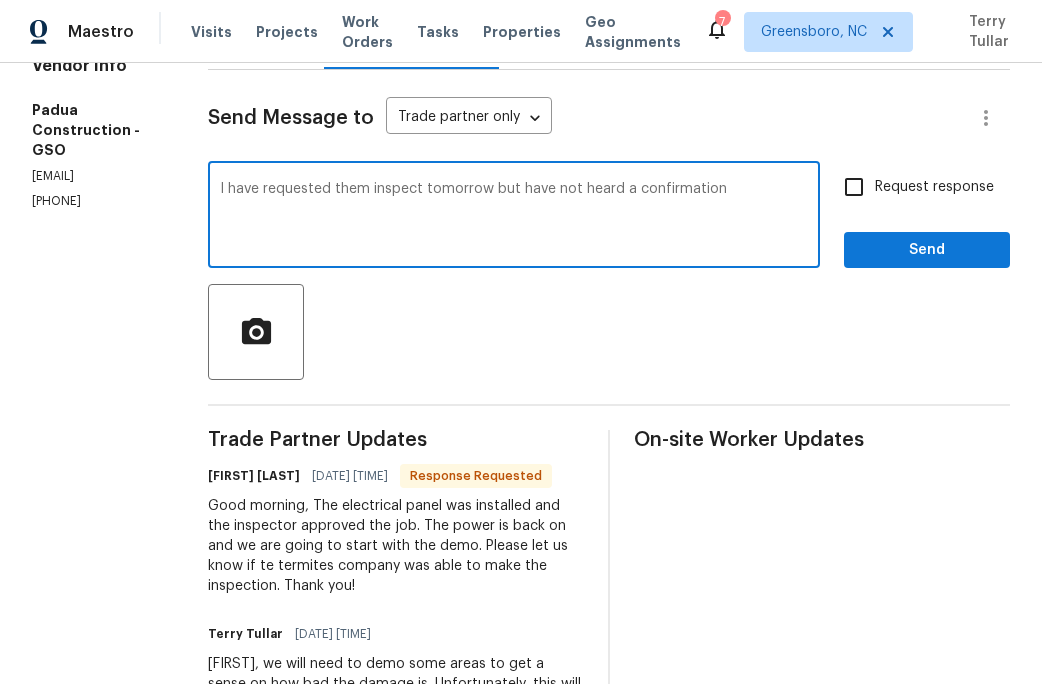 type on "I have requested them inspect tomorrow but have not heard a confirmation" 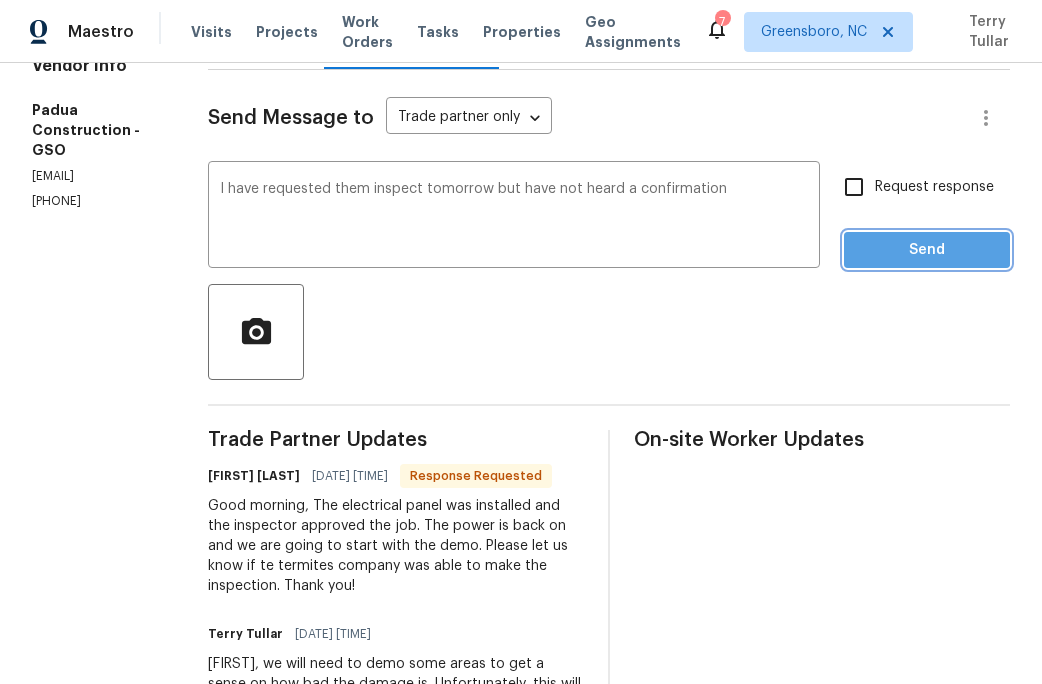click on "Send" at bounding box center (927, 250) 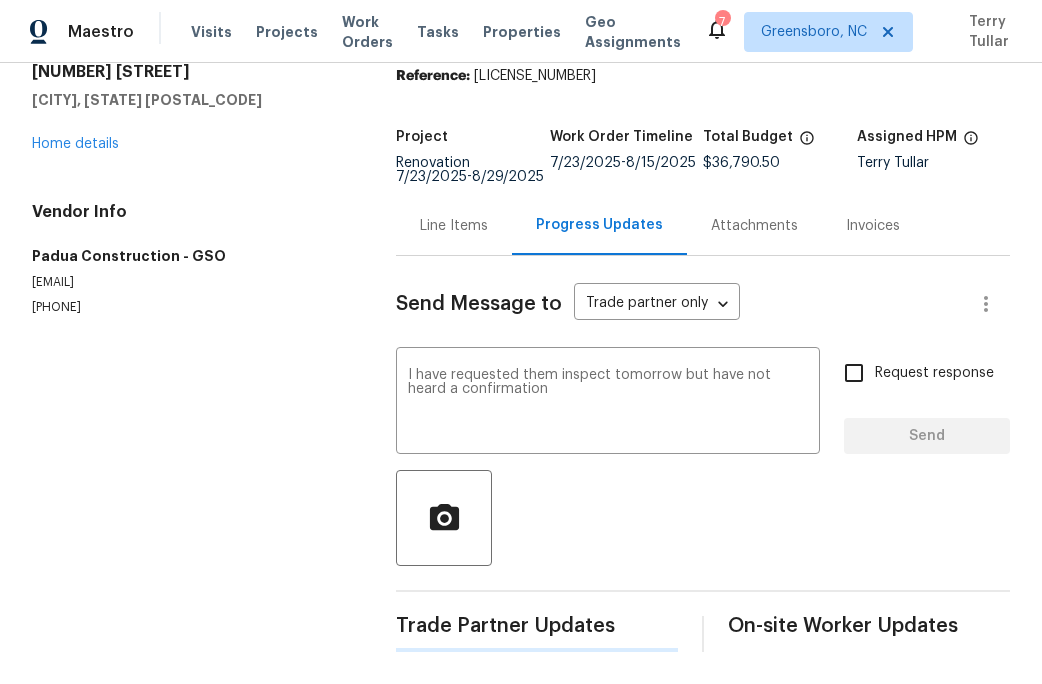 type 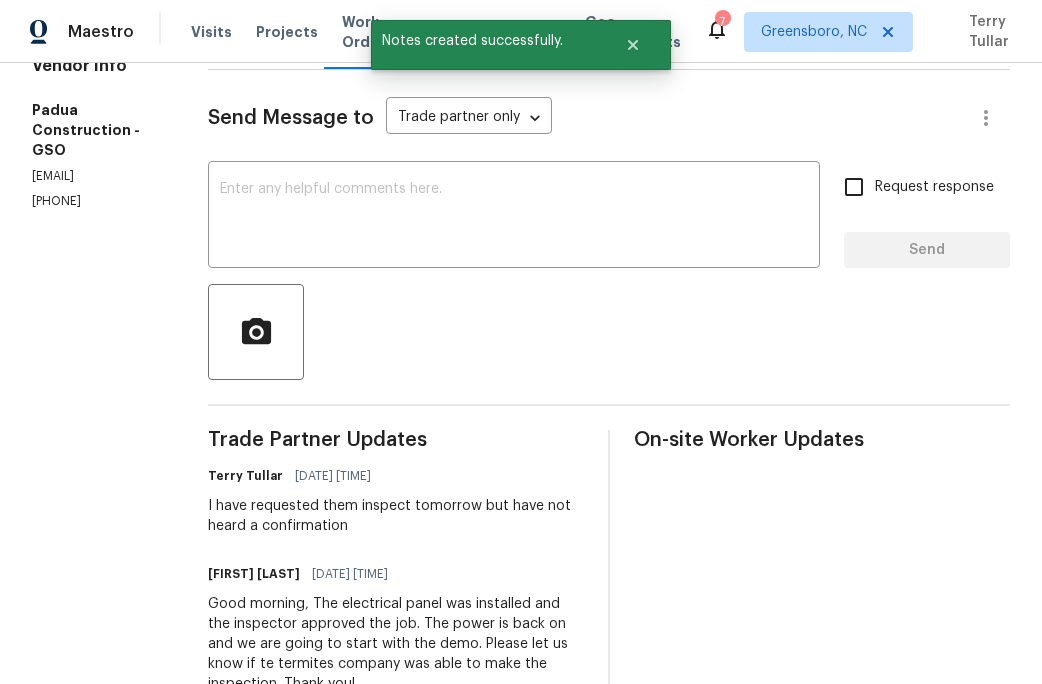 scroll, scrollTop: 0, scrollLeft: 0, axis: both 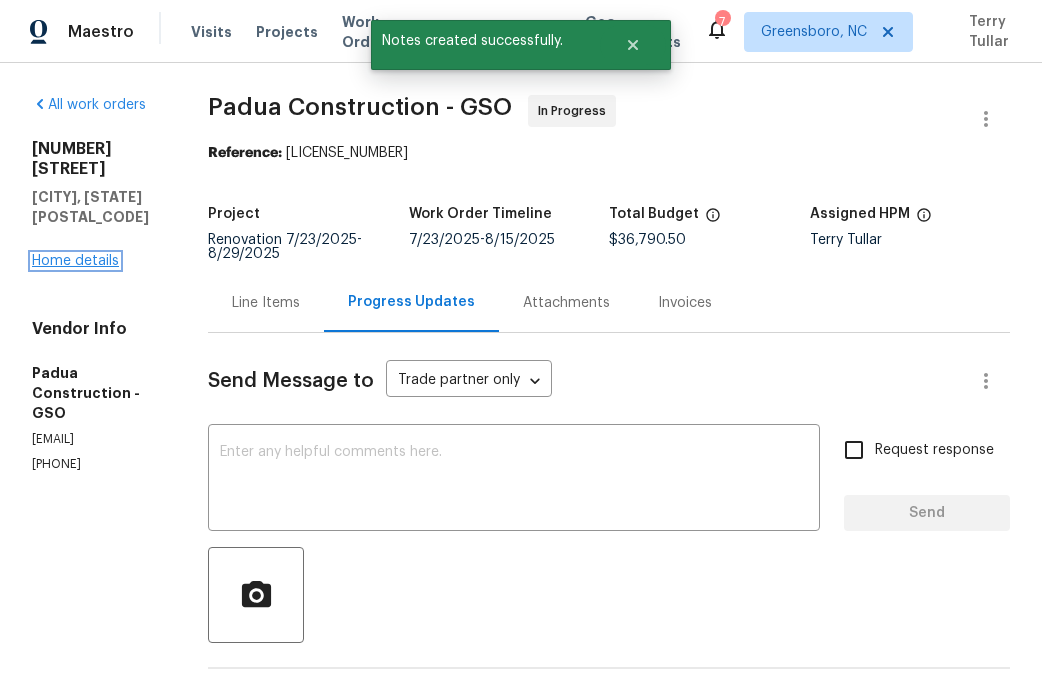 click on "Home details" at bounding box center [75, 261] 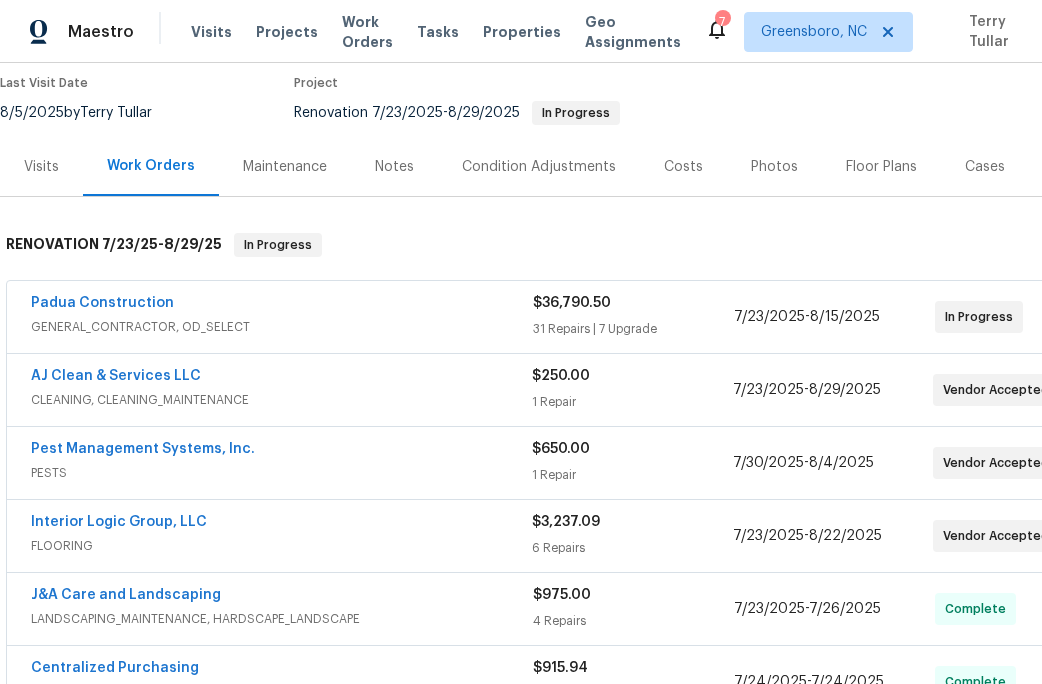 scroll, scrollTop: 225, scrollLeft: 0, axis: vertical 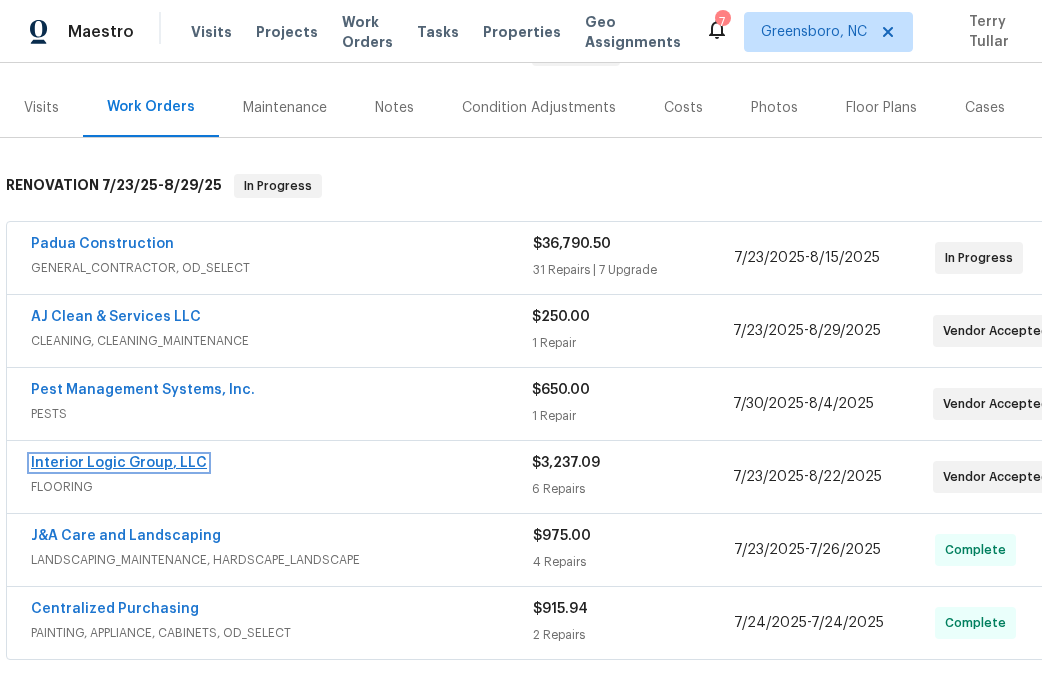 click on "Interior Logic Group, LLC" at bounding box center (119, 463) 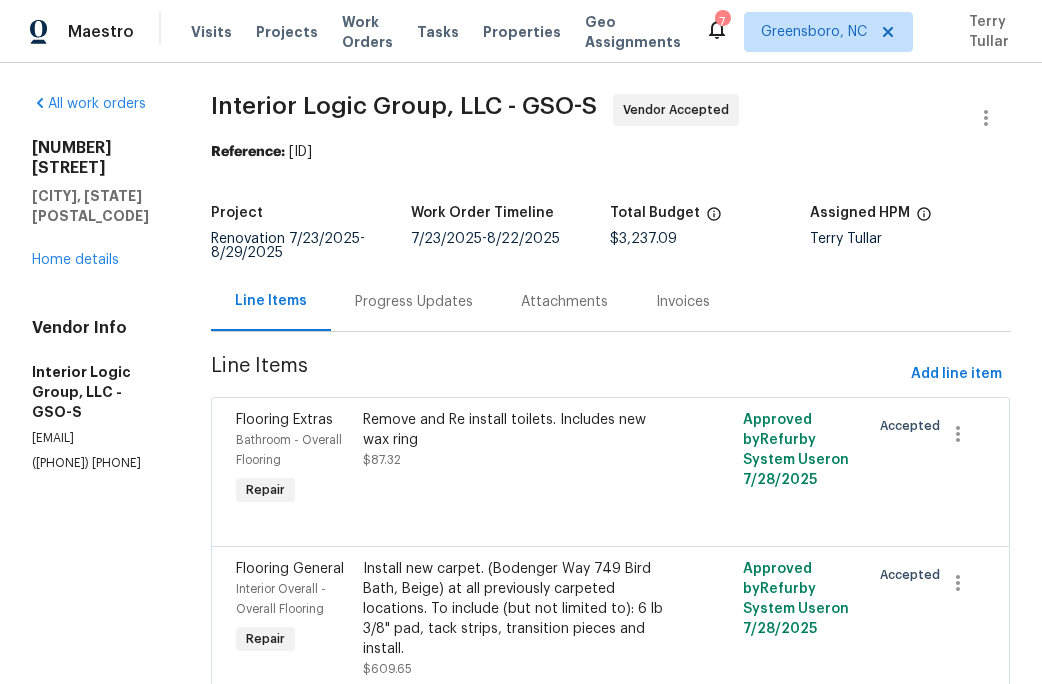 scroll, scrollTop: 0, scrollLeft: 0, axis: both 